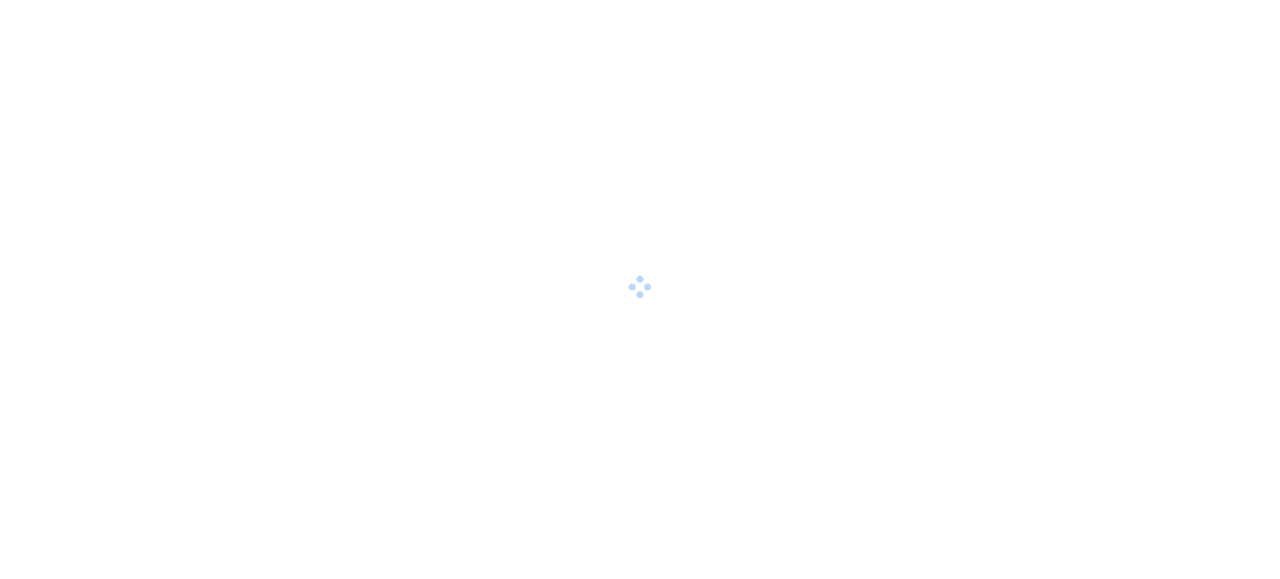 scroll, scrollTop: 0, scrollLeft: 0, axis: both 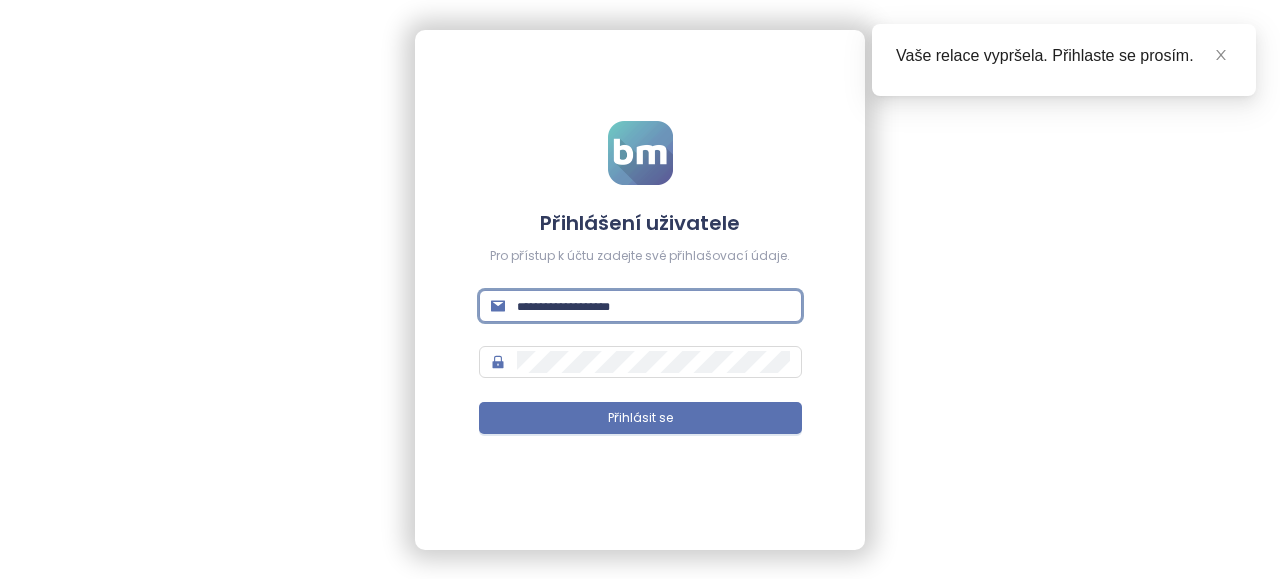 type on "**********" 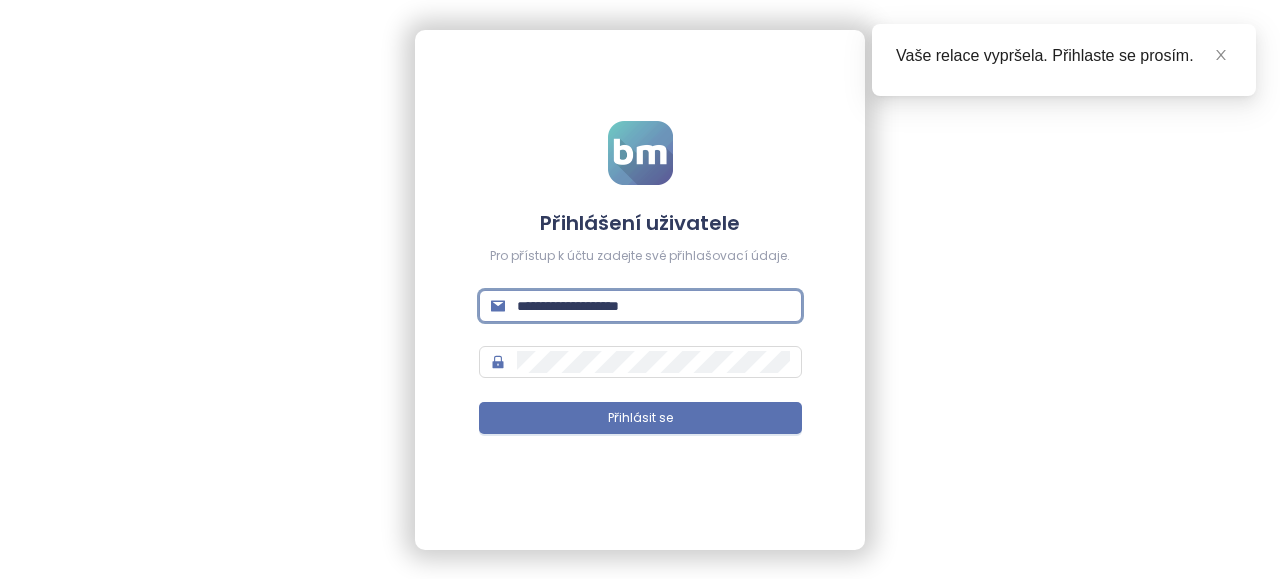click on "Přihlásit se" at bounding box center (640, 418) 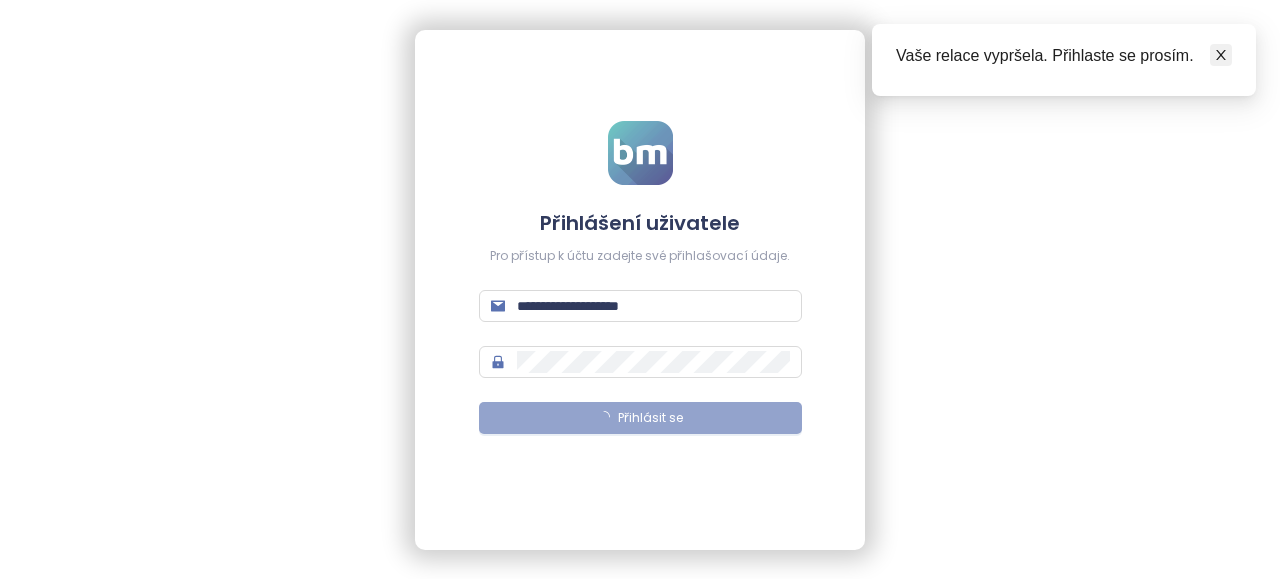 click 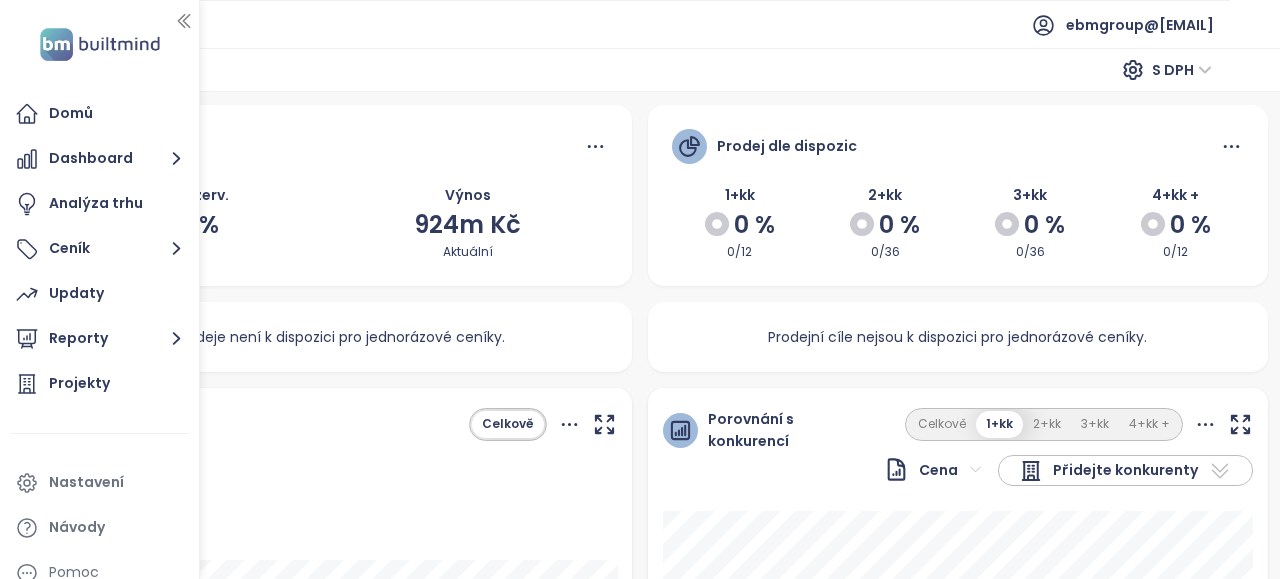 click 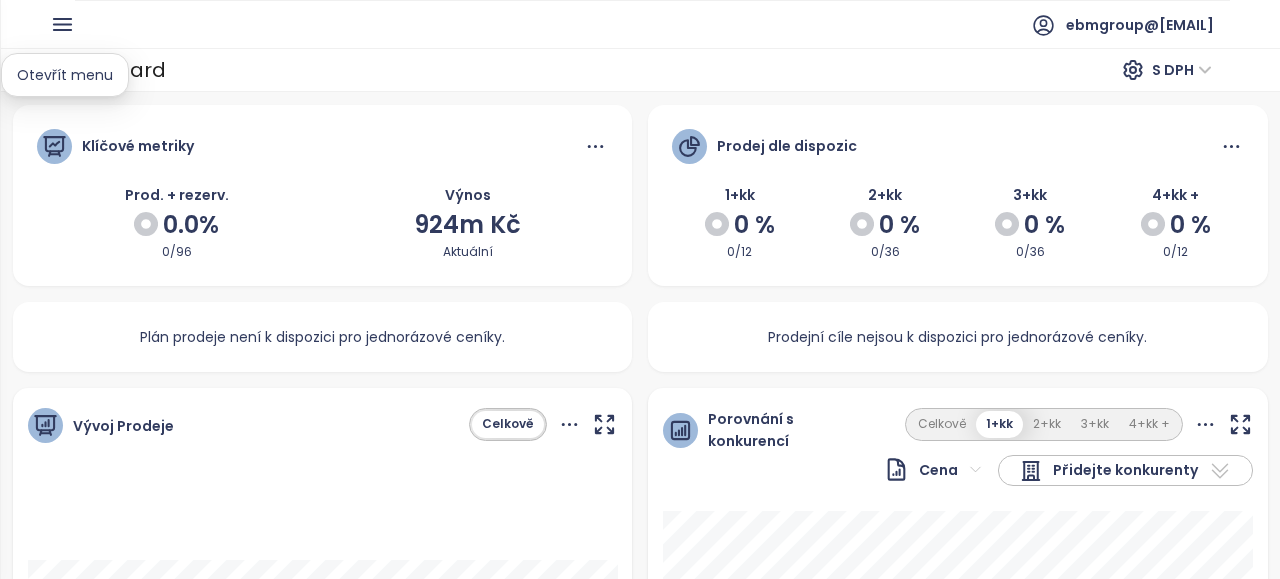 click 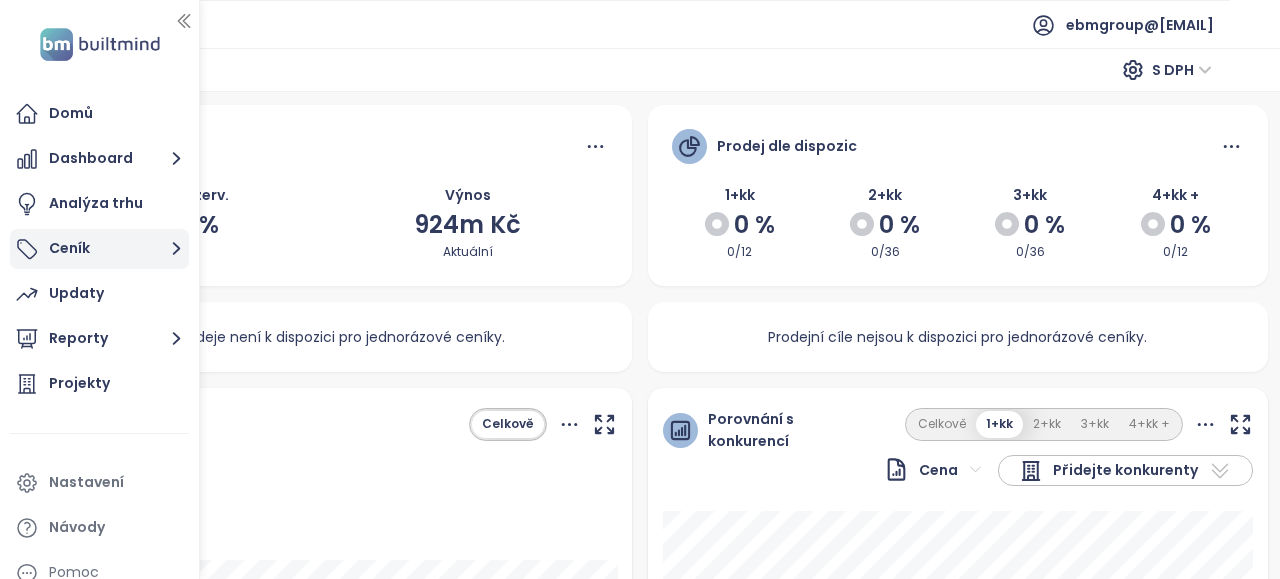 click 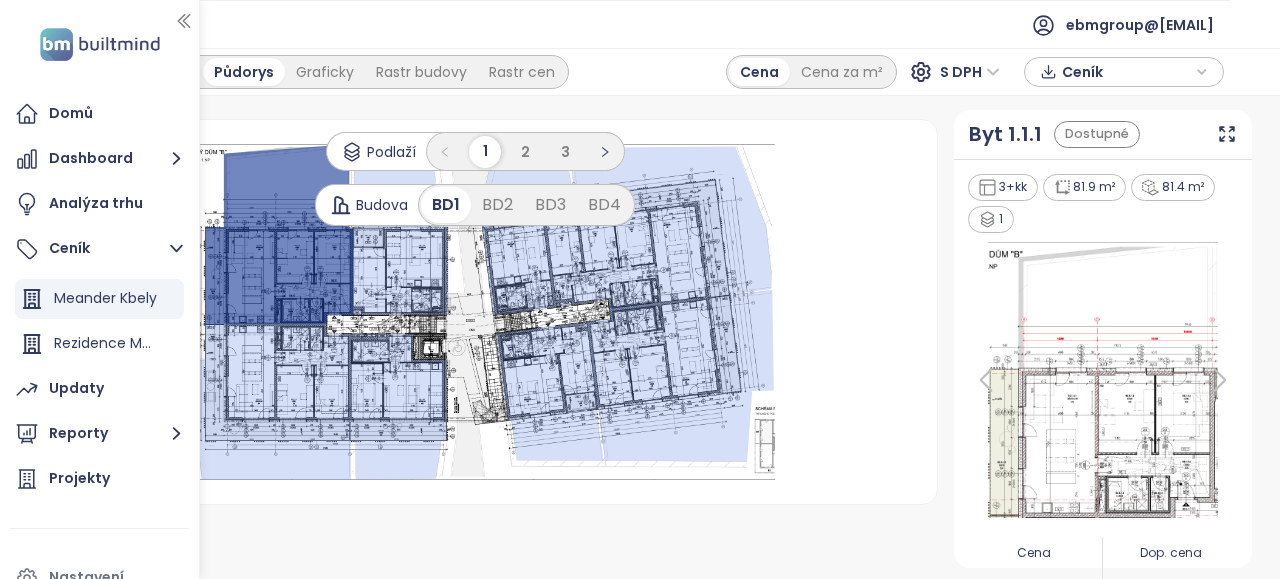 scroll, scrollTop: 0, scrollLeft: 0, axis: both 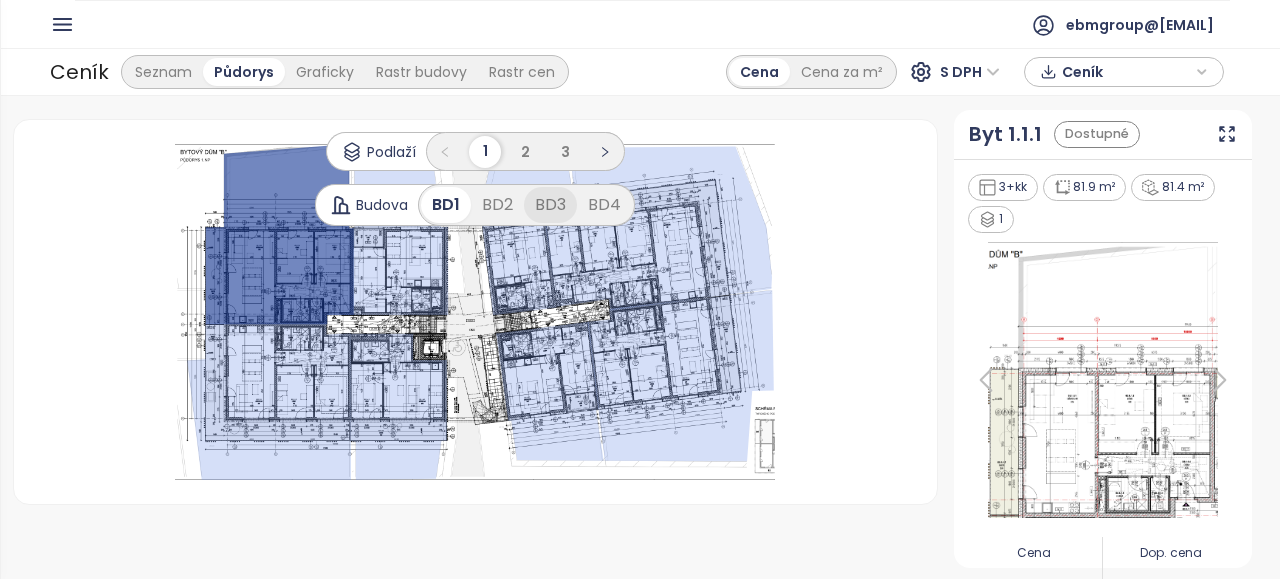 click on "BD3" at bounding box center [550, 205] 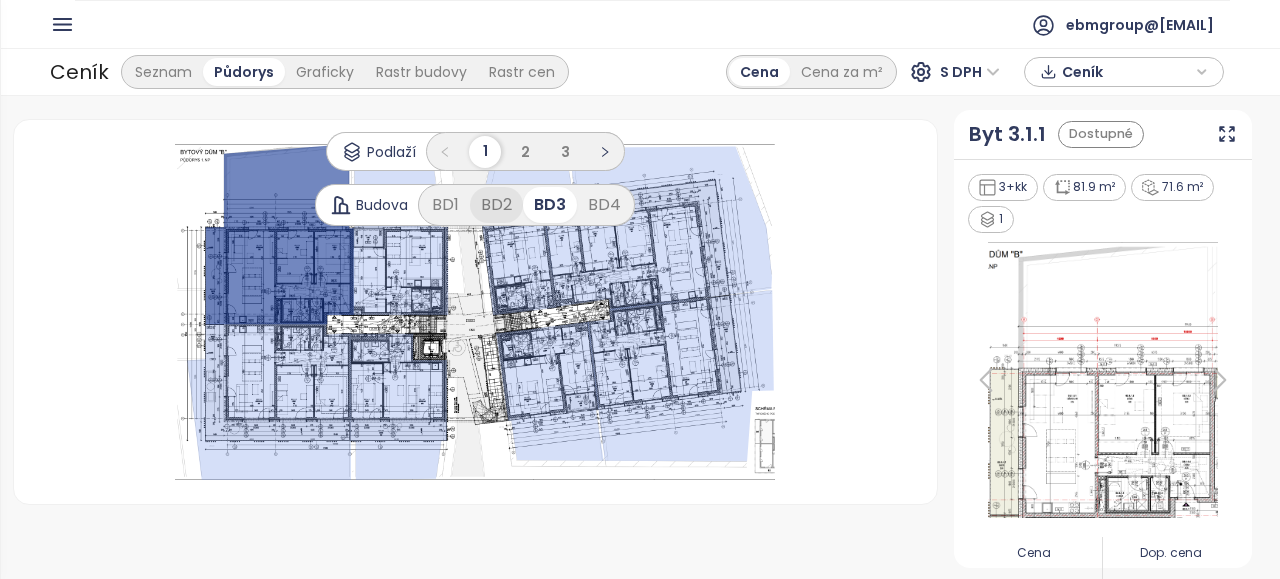 click on "BD2" at bounding box center (496, 205) 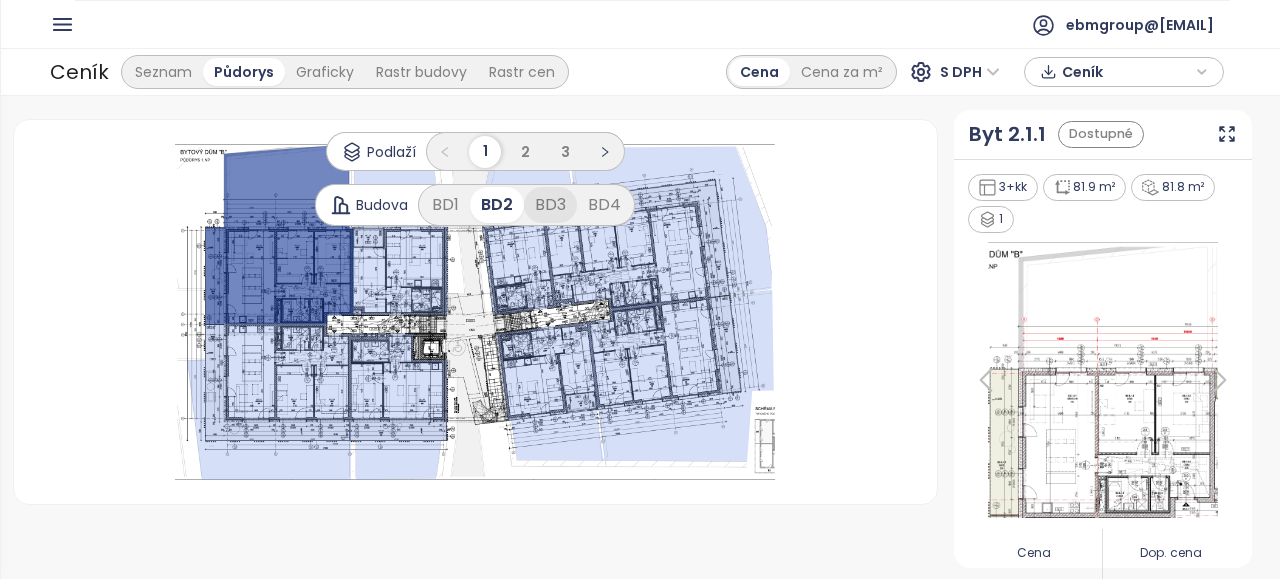 click on "BD3" at bounding box center [550, 205] 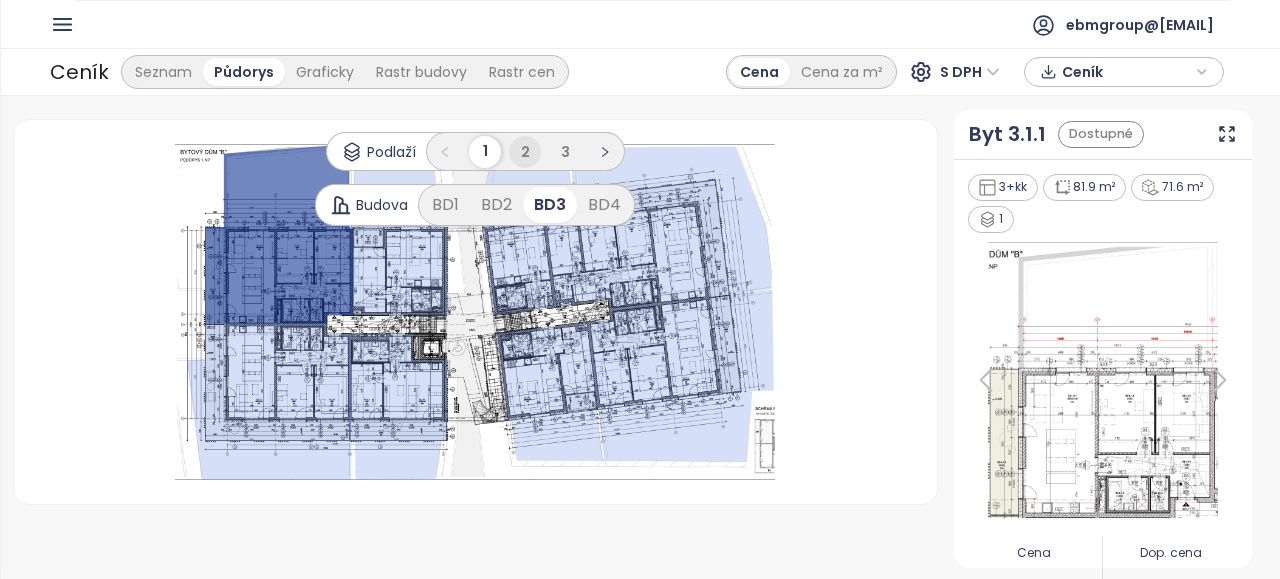 click on "2" at bounding box center (525, 152) 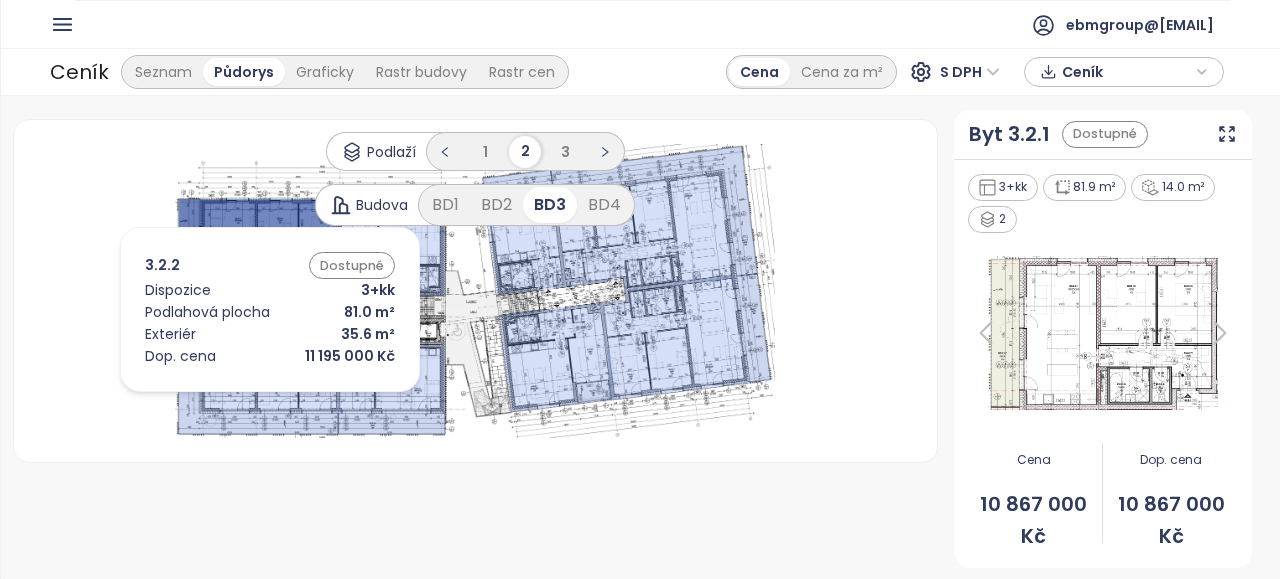 click 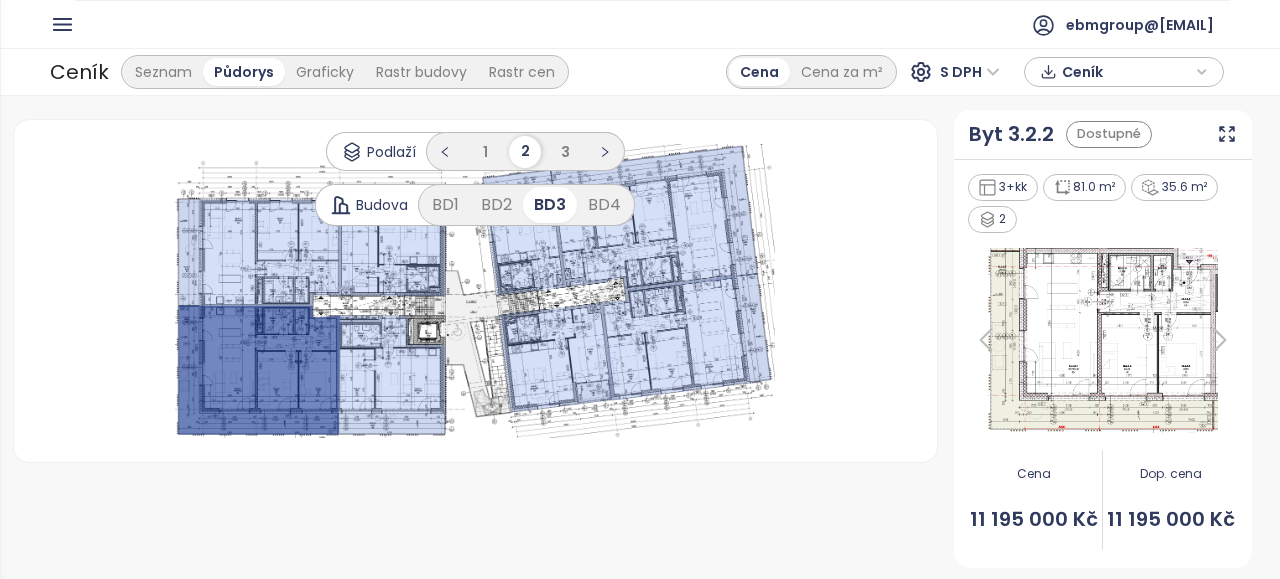 scroll, scrollTop: 0, scrollLeft: 0, axis: both 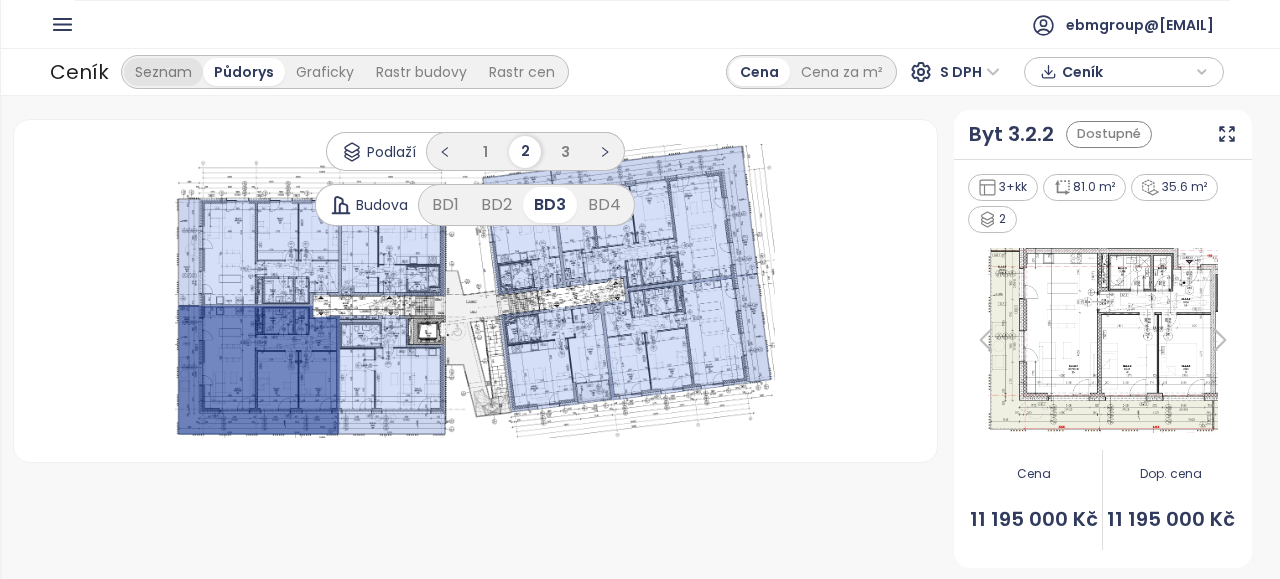 click on "Seznam" at bounding box center [163, 72] 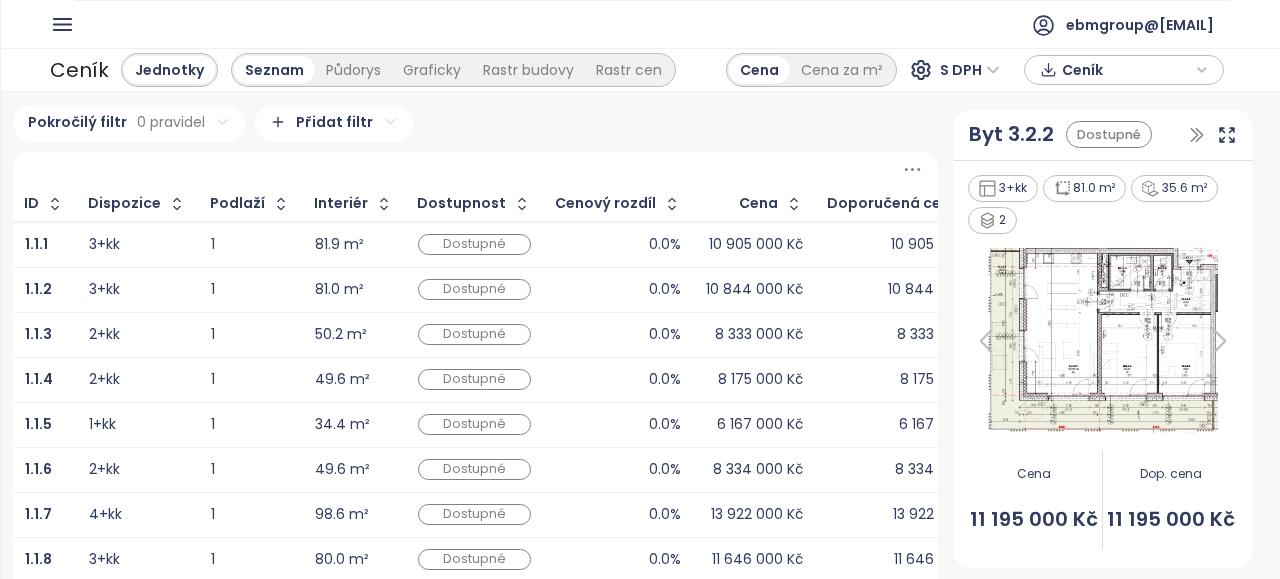 scroll, scrollTop: 0, scrollLeft: 0, axis: both 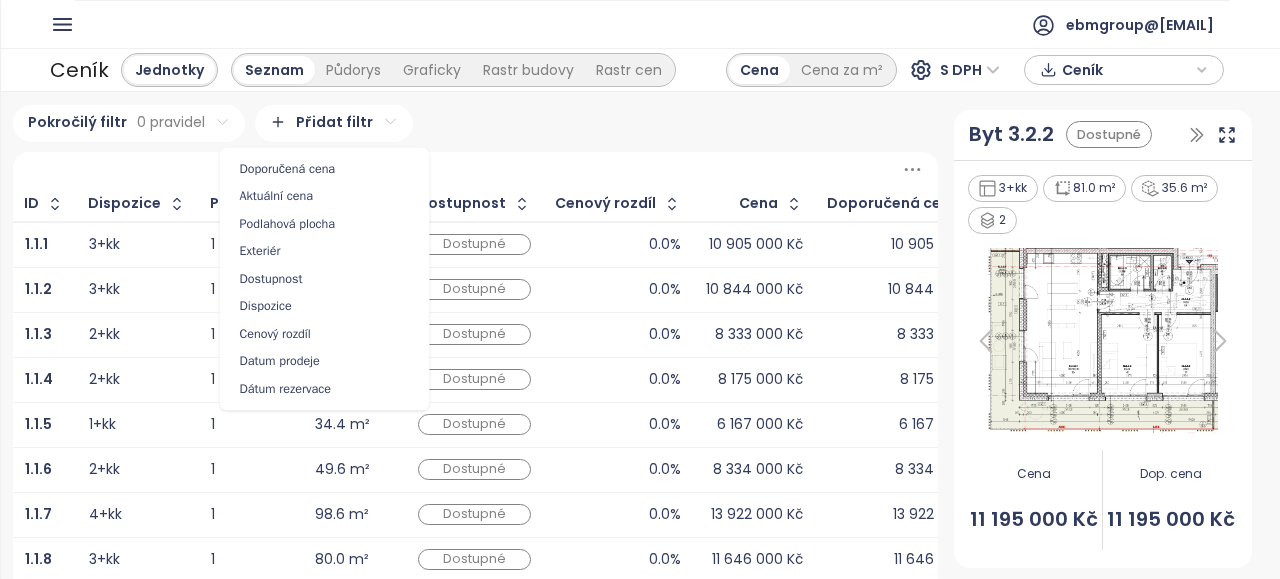 click on "Domů Dashboard Analýza trhu Ceník Meander Kbely   Rezidence Mečíkova   Updaty   Reporty Projekty Nastavení Návody Pomoc ebmgroup@[EMAIL] Ceník Jednotky Seznam Půdorys Graficky Rastr budovy Rastr cen Cena Cena za m² S DPH Ceník Pokročilý filtr 0 pravidel Přidat filtr ID Dispozice Podlaží Interiér Dostupnost Cenový rozdíl Cena Doporučená cena 1.1.1 3+kk 1 81.9 m² Dostupné 0.0% 10 905 000 Kč 10 905 000 Kč 1.1.2 3+kk 1 81.0 m² Dostupné 0.0% 10 844 000 Kč 10 844 000 Kč 1.1.3 2+kk 1 34.4 m² Dostupné 0.0% 8 333 000 Kč 8 333 000 Kč 1.1.4 2+kk 1 49.6 m² Dostupné 0.0% 8 175 000 Kč 8 175 000 Kč 1.1.5 1+kk 1 34.4 m² Dostupné 0.0% 6 167 000 Kč 6 167 000 Kč 1.1.6 2+kk 1 49.6 m² Dostupné 0.0% 8 334 000 Kč 8 334 000 Kč 1.1.7 4+kk 1 98.6 m² Dostupné 0.0% 13 922 000 Kč 13 922 000 Kč 1.1.8 3+kk 1 80.0 m² Dostupné 0.0% 11 646 000 Kč 11 646 000 Kč 1.2.1 3+kk 2 81.9 m² Dostupné 0.0% 10 867 000 Kč 10 867 000 Kč 1.2.2 3+kk 2 81.0 m² Dostupné 0.0% 11 155 000 Kč 1.2.3 2" at bounding box center (640, 289) 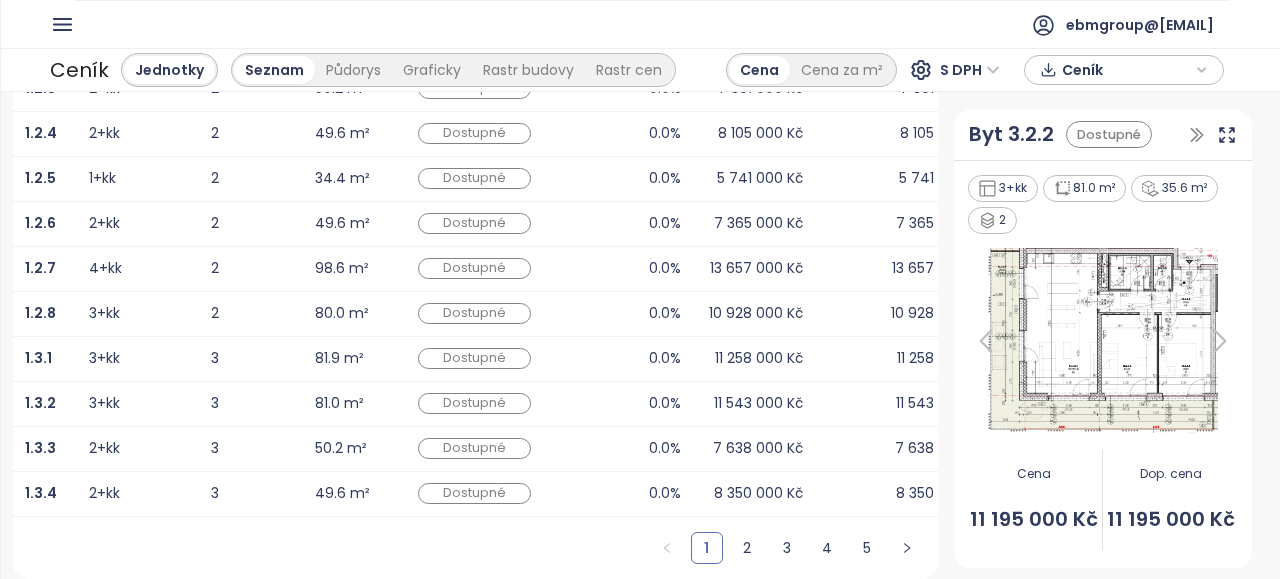 scroll, scrollTop: 611, scrollLeft: 0, axis: vertical 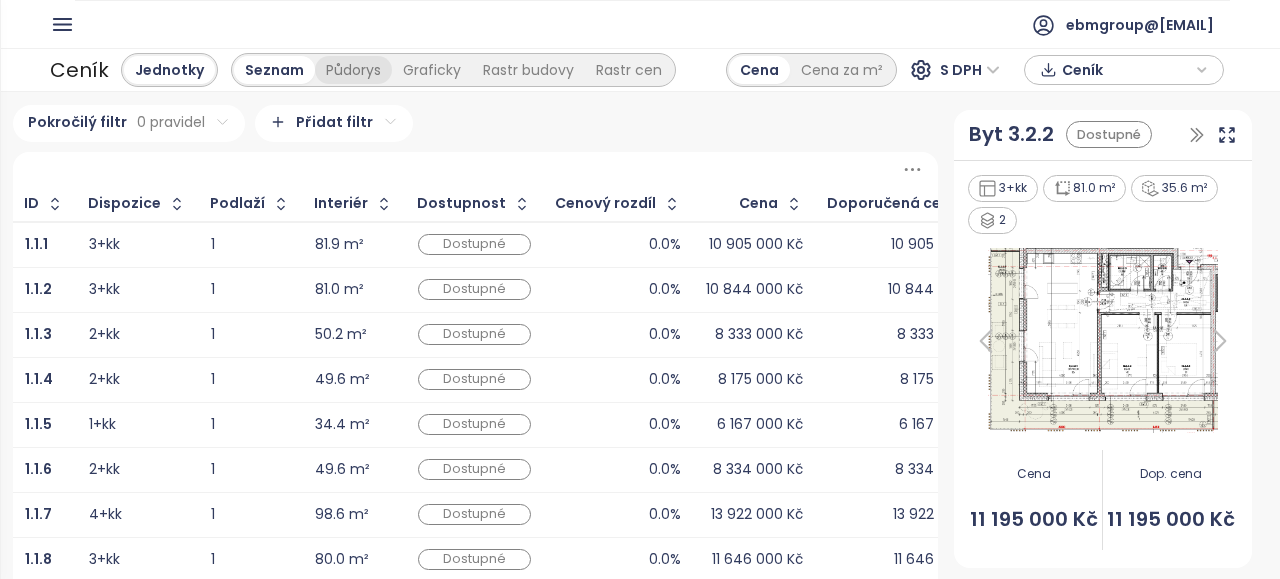 click on "Půdorys" at bounding box center [353, 70] 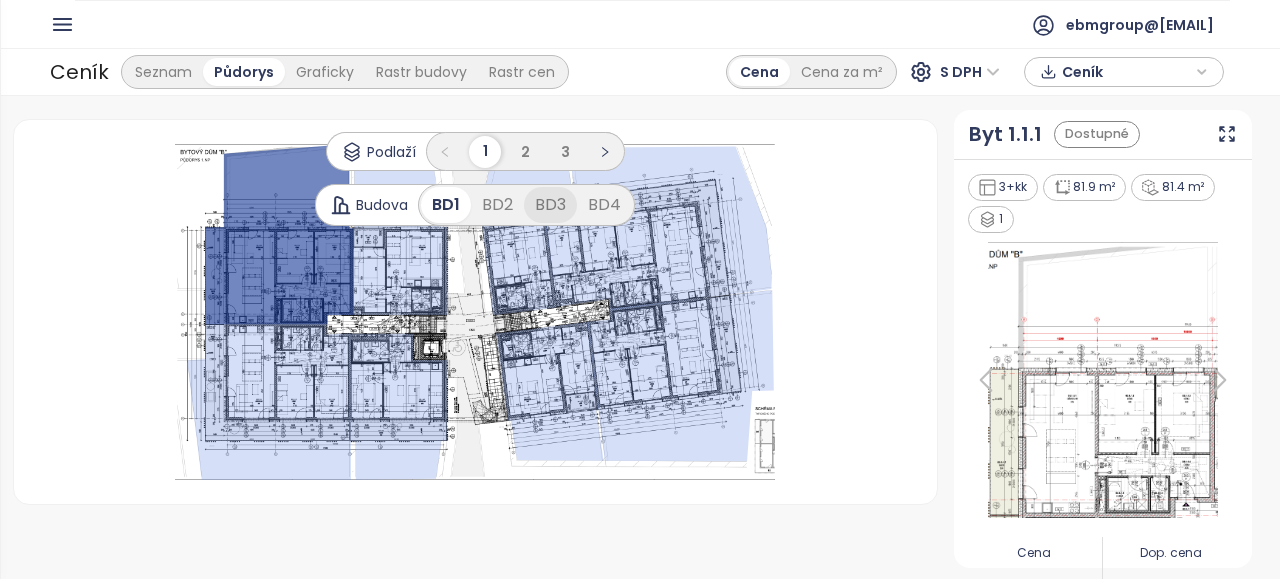 click on "BD3" at bounding box center [550, 205] 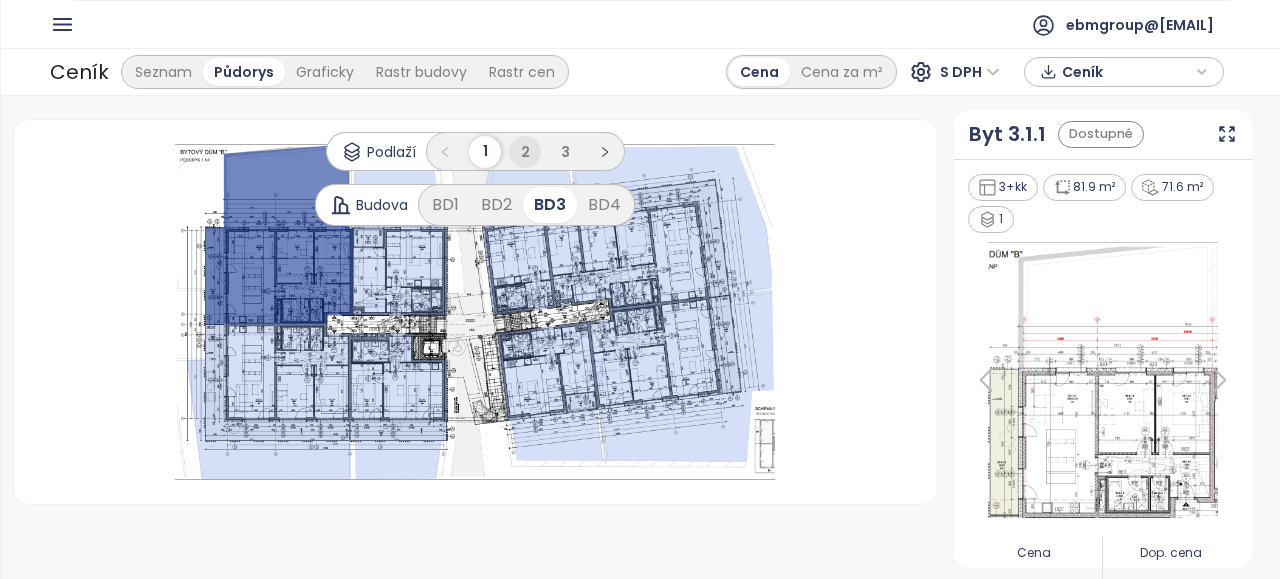 click on "2" at bounding box center [525, 152] 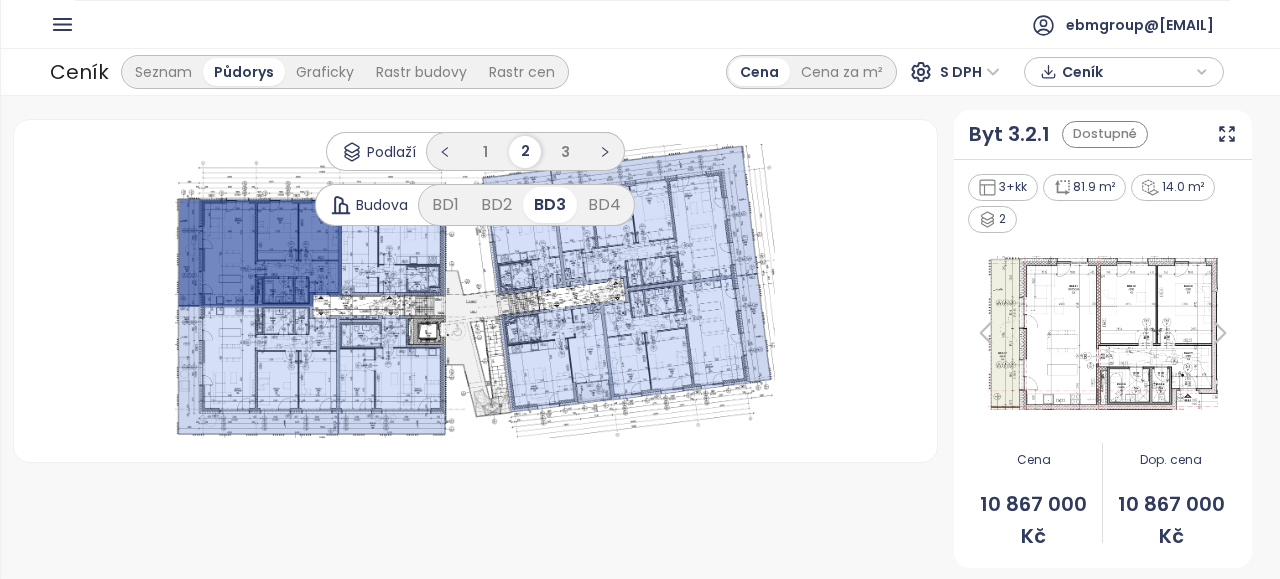 click 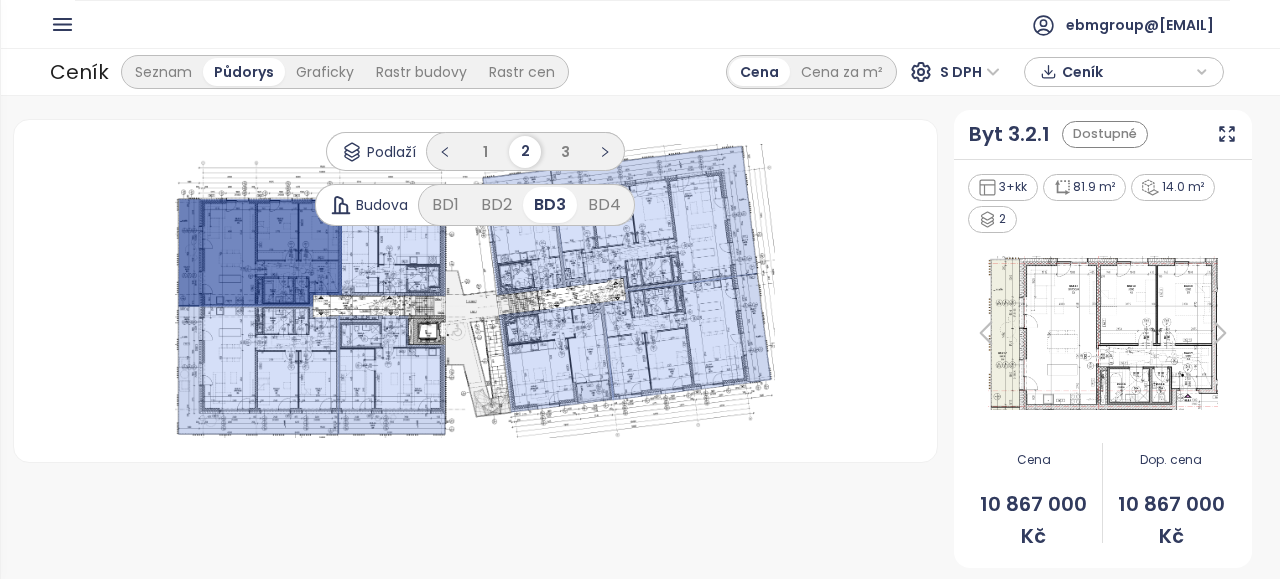click 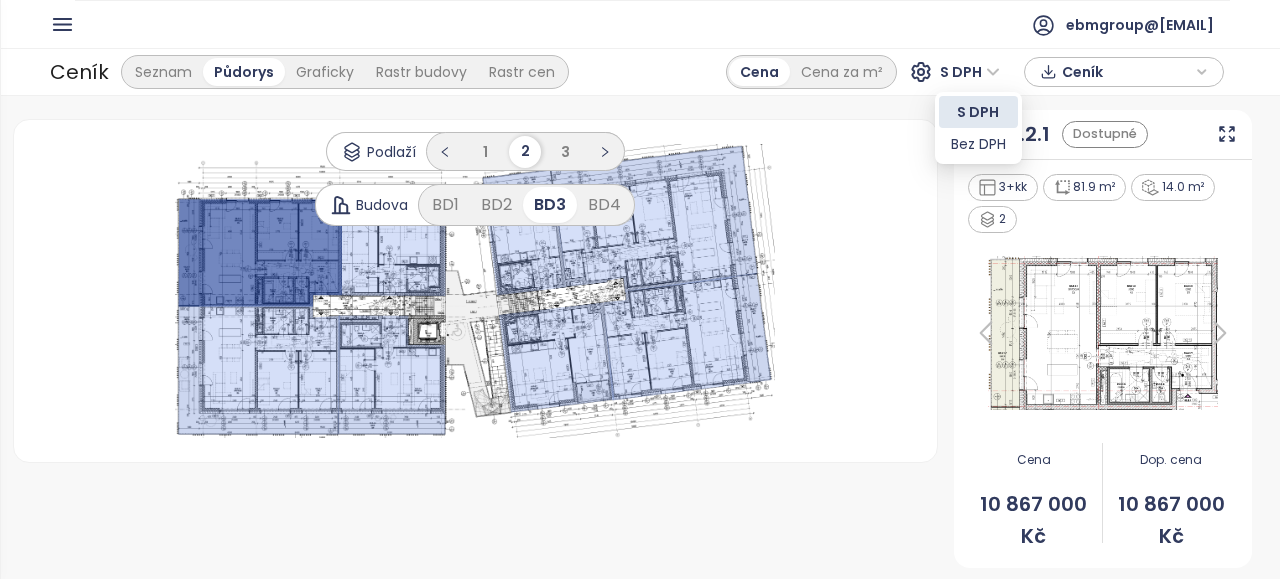 click on "S DPH" at bounding box center (970, 72) 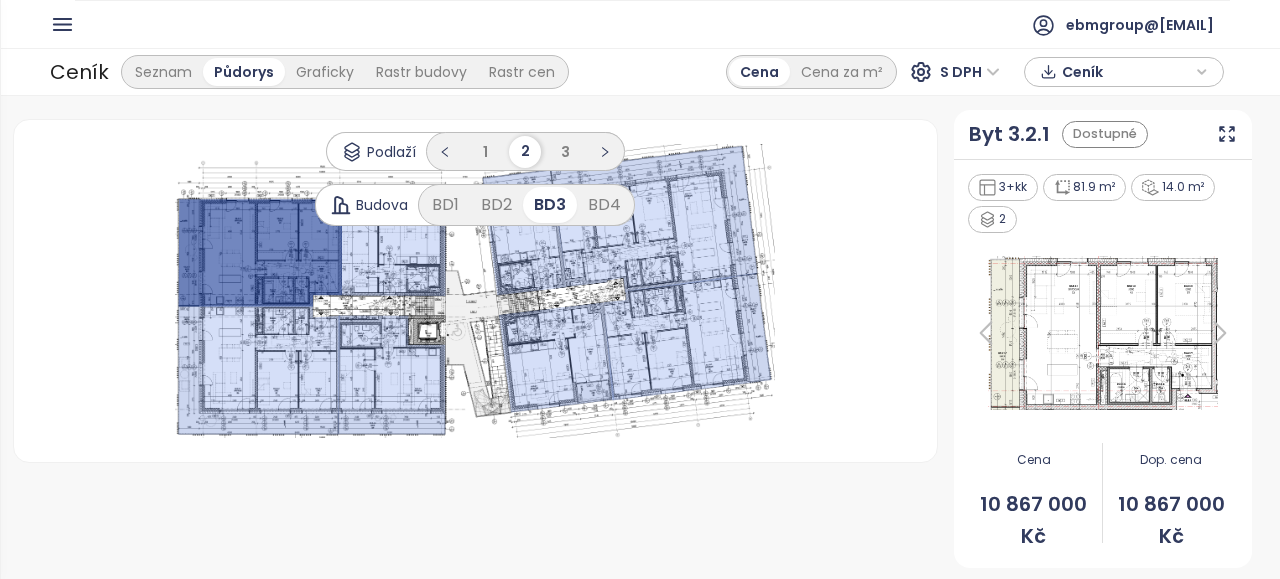 click 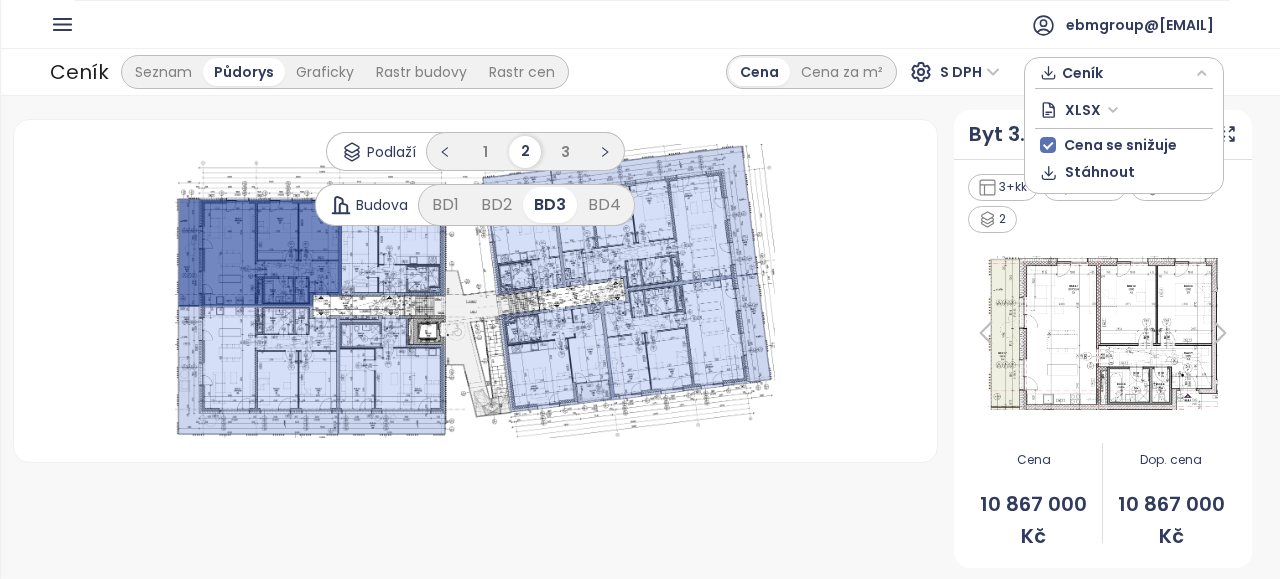 click 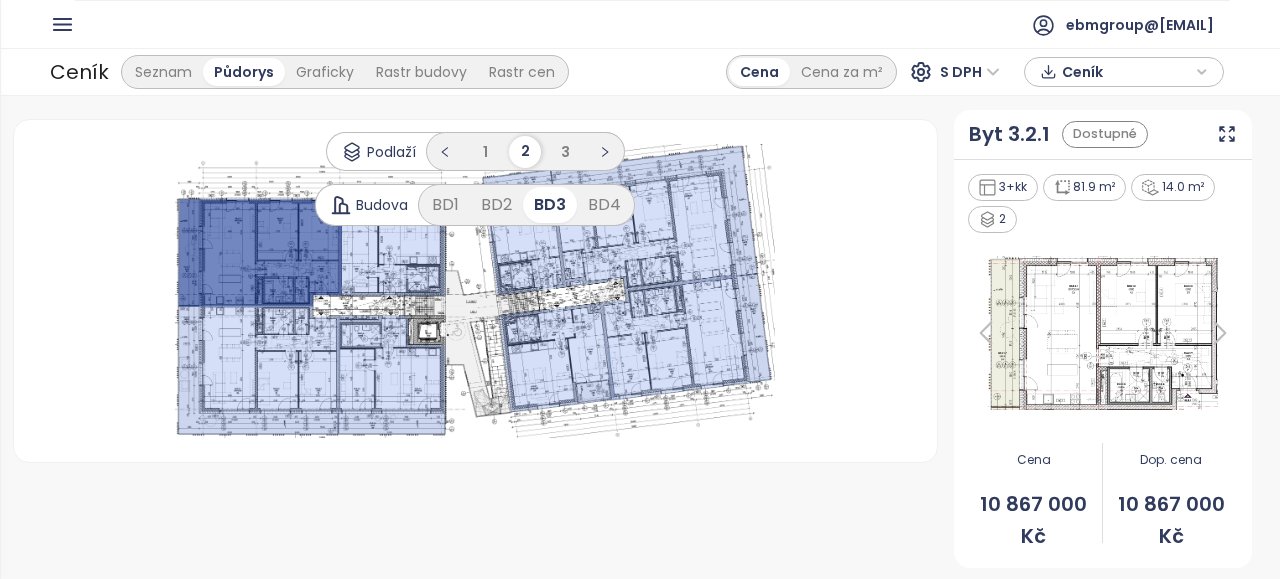 scroll, scrollTop: 0, scrollLeft: 0, axis: both 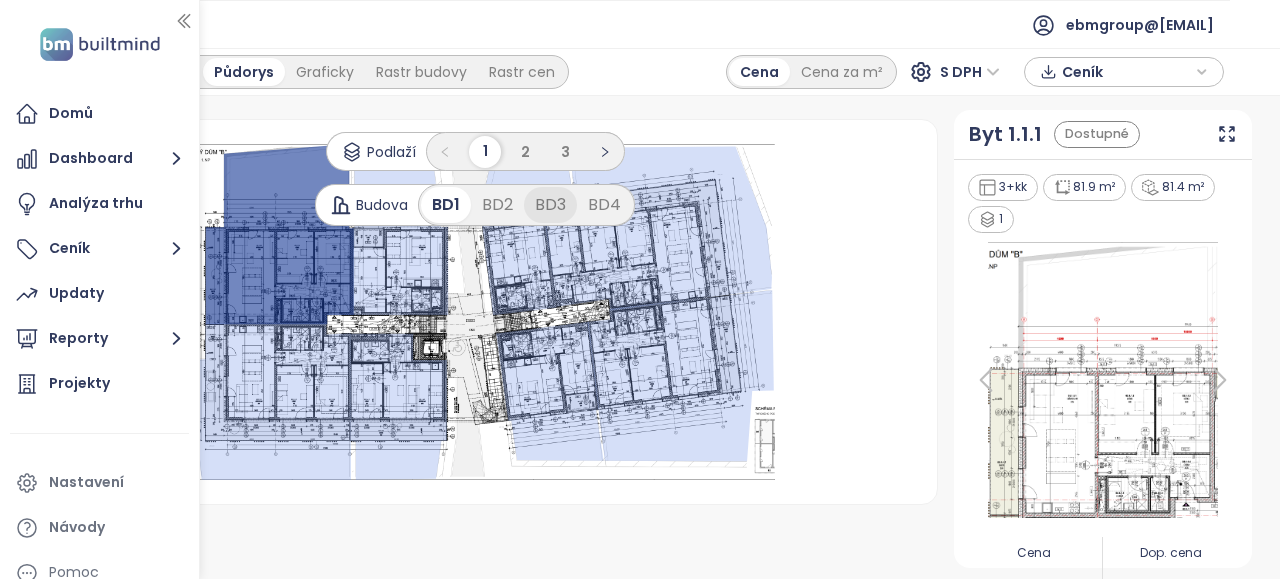 click on "BD3" at bounding box center [550, 205] 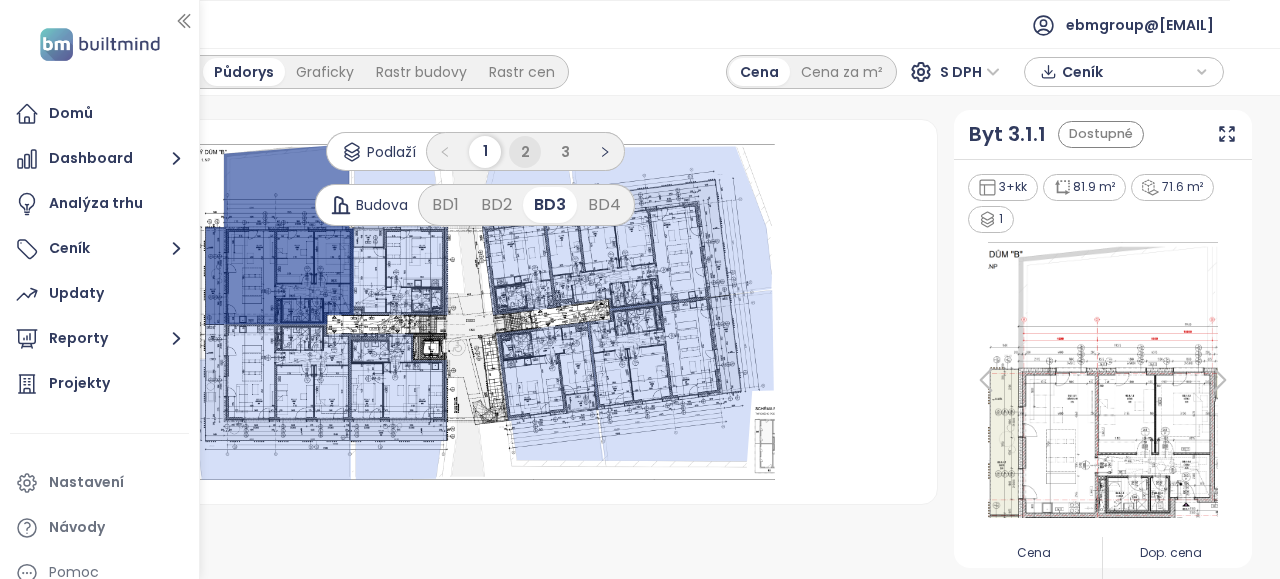 click on "2" at bounding box center (525, 152) 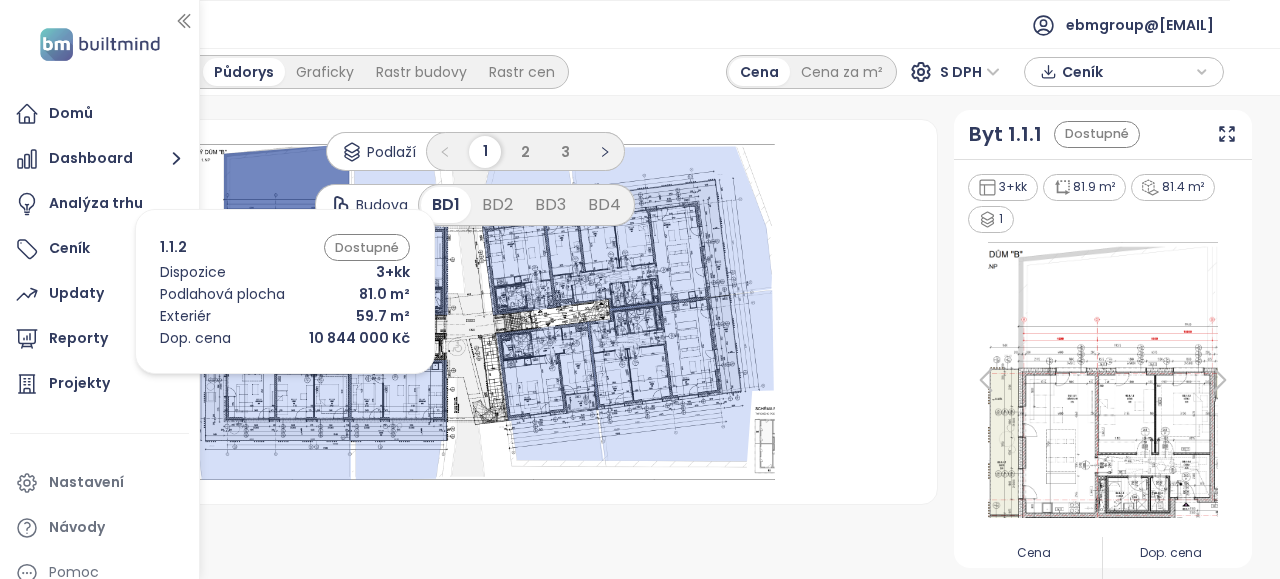 click 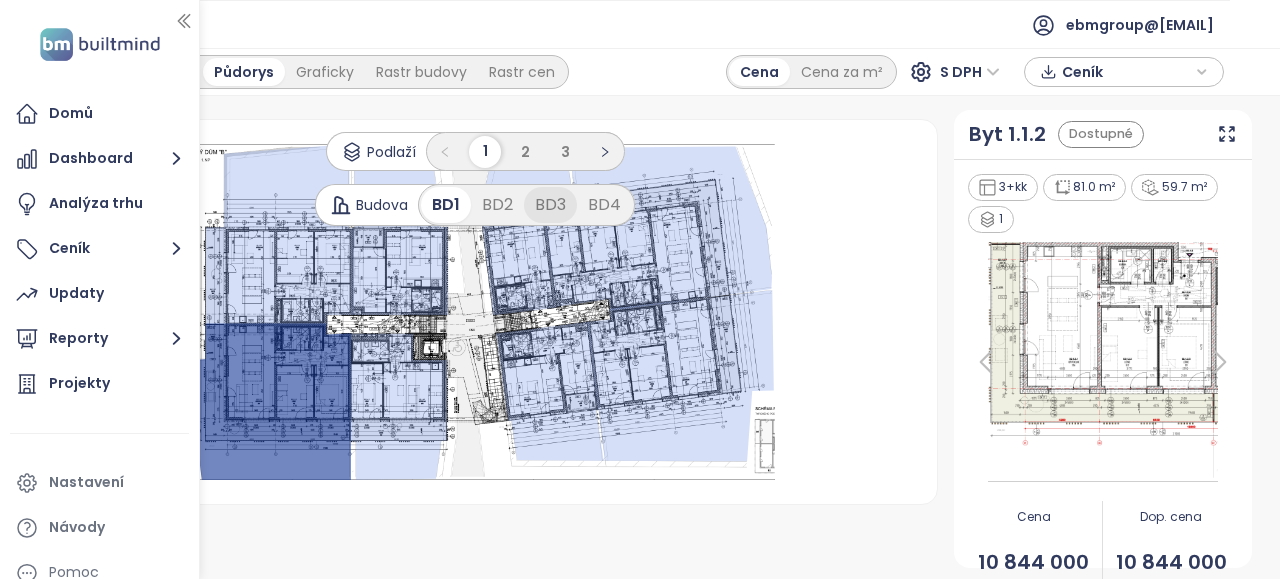 click on "BD3" at bounding box center [550, 205] 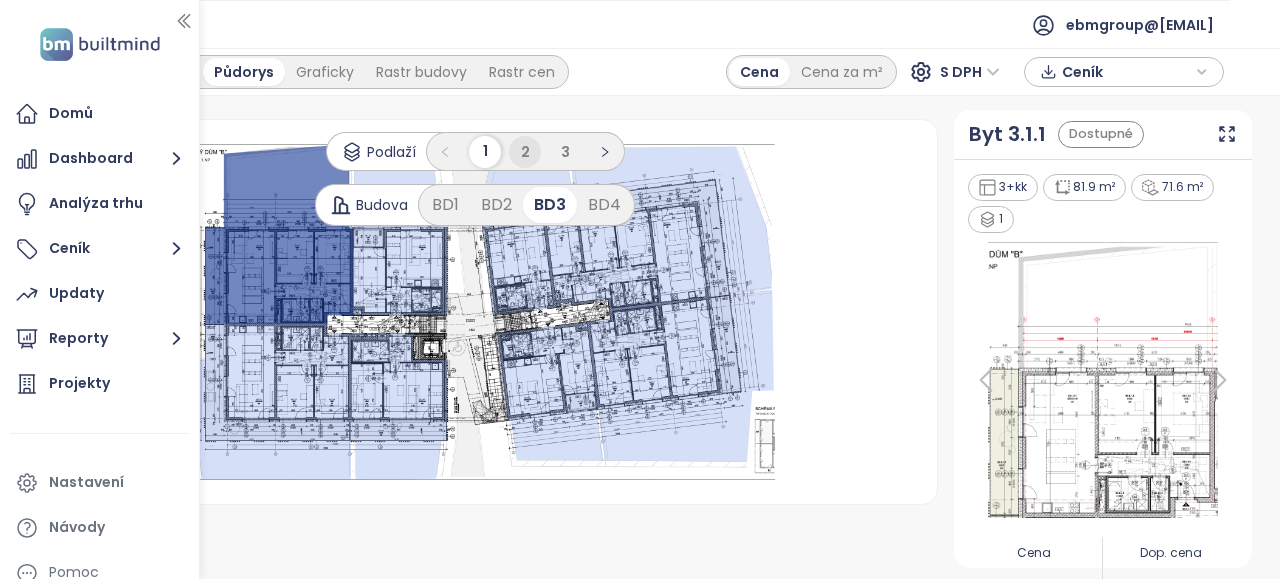 click on "2" at bounding box center [525, 152] 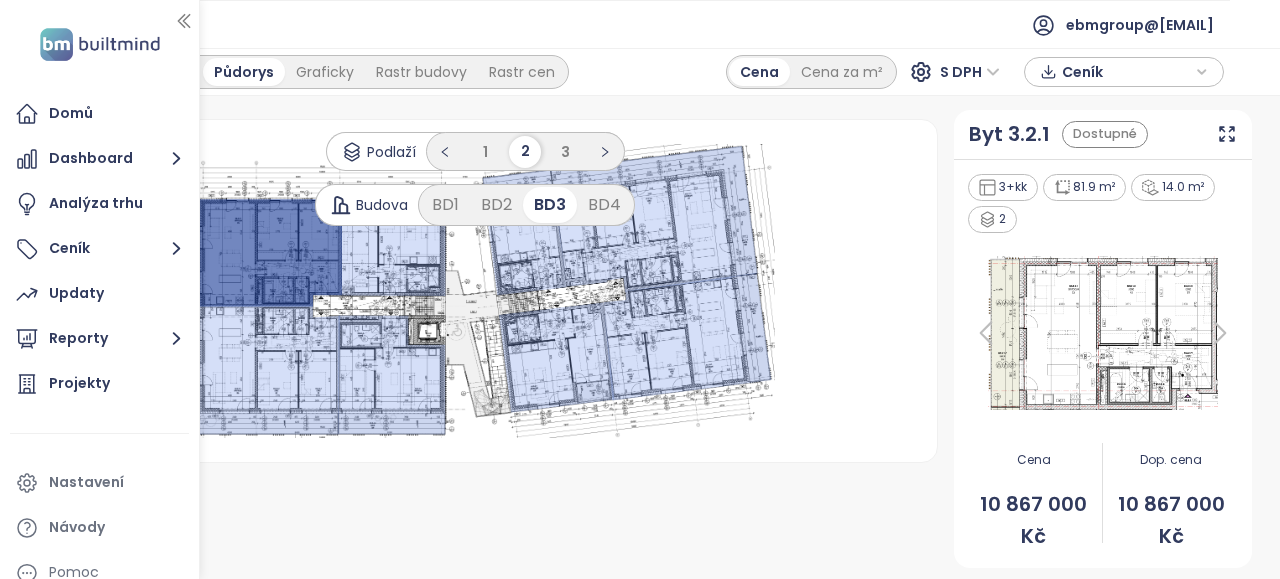 click 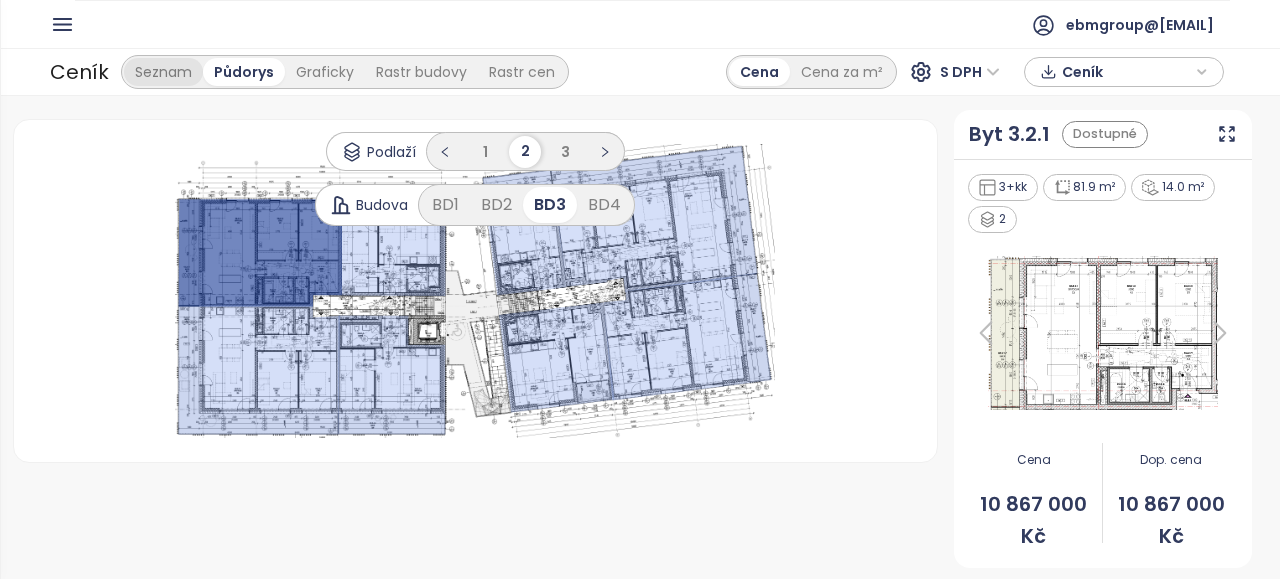 click on "Seznam" at bounding box center [163, 72] 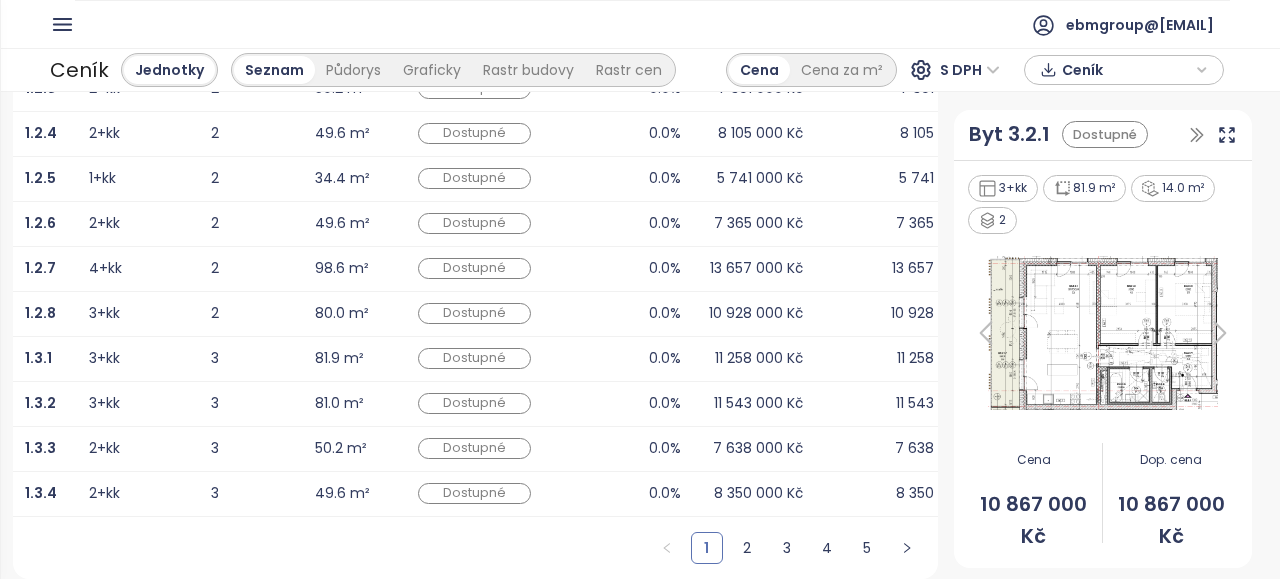 scroll, scrollTop: 610, scrollLeft: 0, axis: vertical 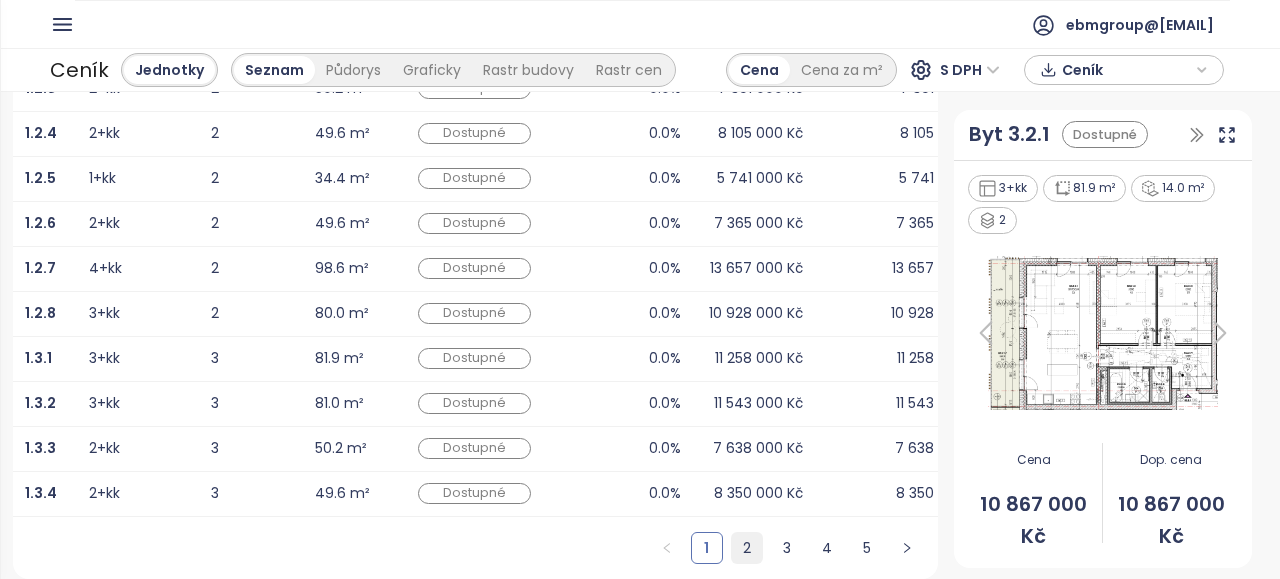 click on "2" at bounding box center [747, 548] 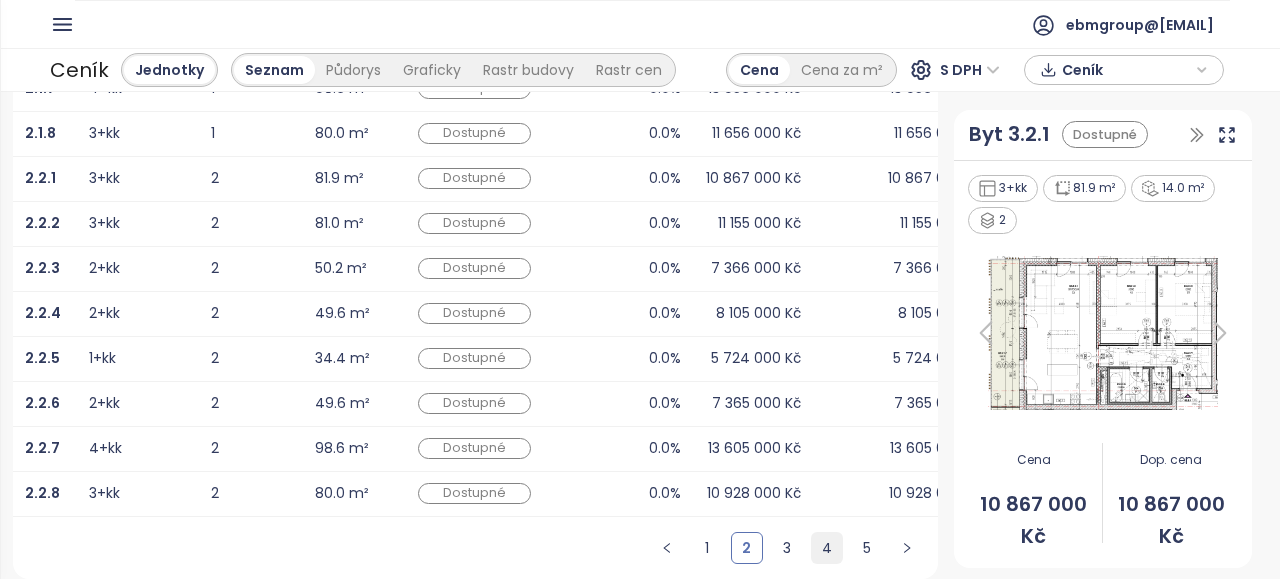 click on "4" at bounding box center (827, 548) 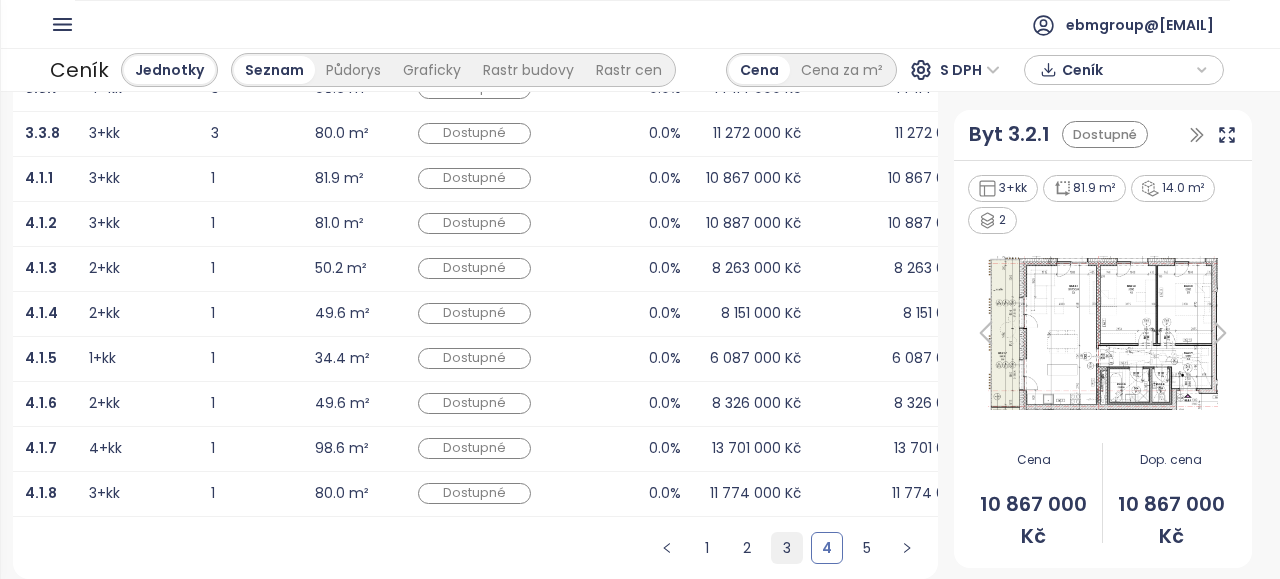 click on "3" at bounding box center (787, 548) 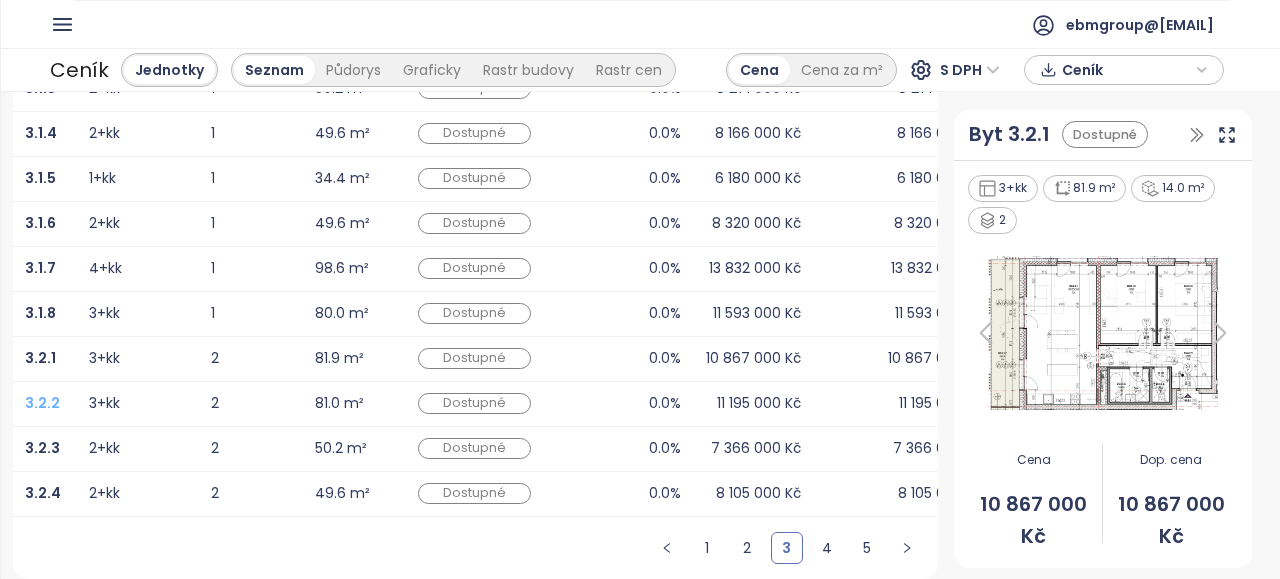 click on "3.2.2" at bounding box center (42, 403) 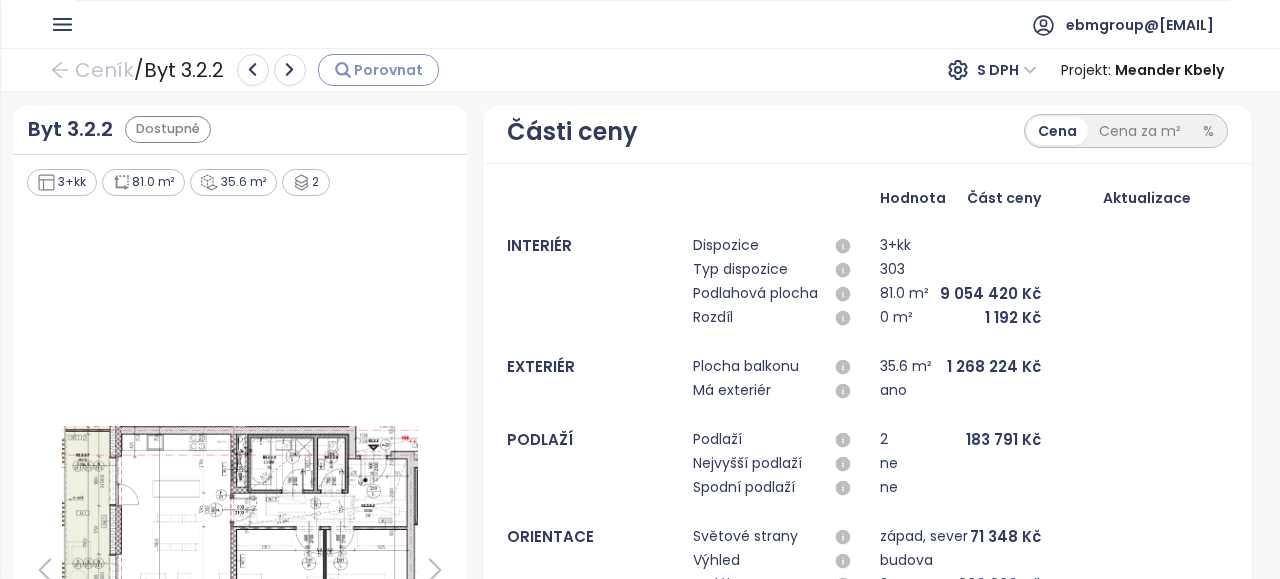 click on "Porovnat" at bounding box center (388, 70) 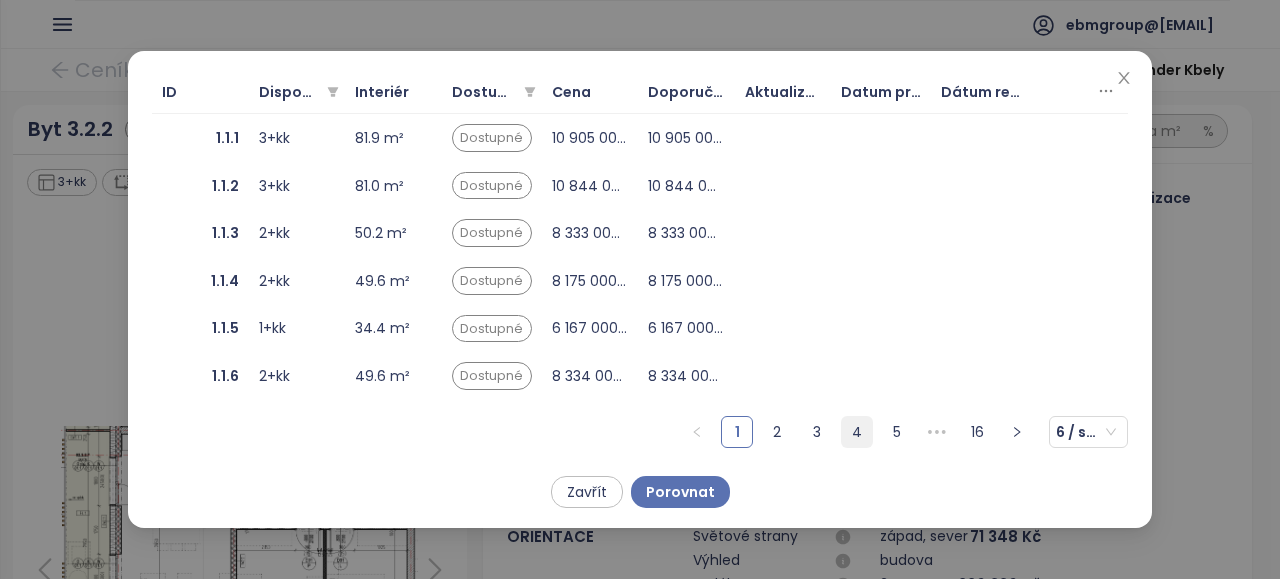 click on "4" at bounding box center [857, 432] 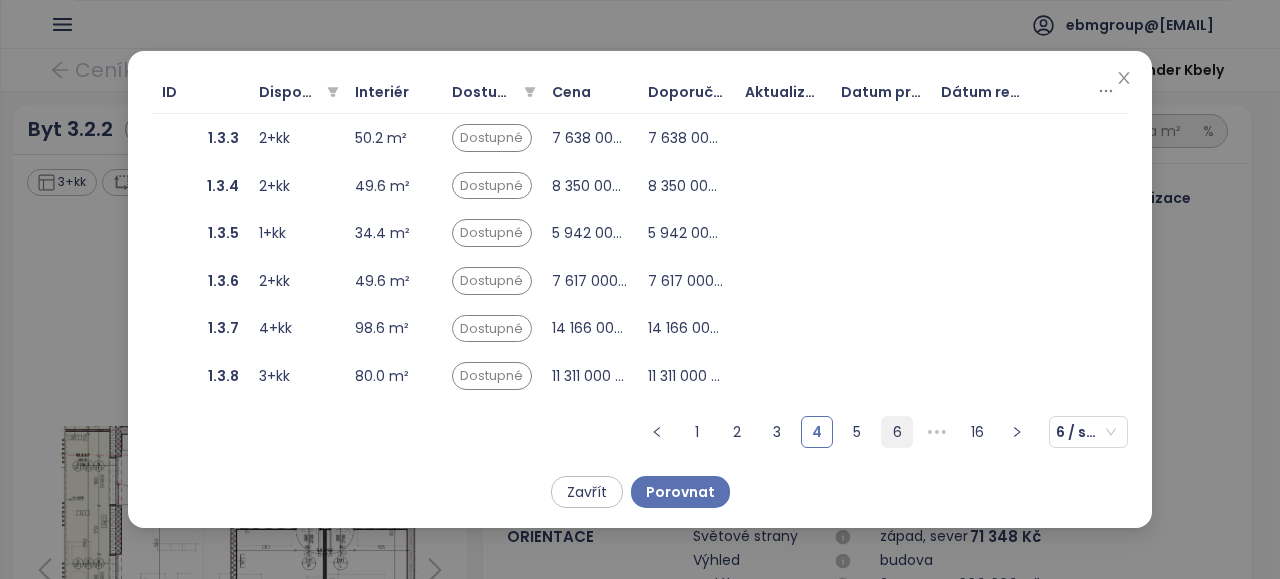 click on "6" at bounding box center [897, 432] 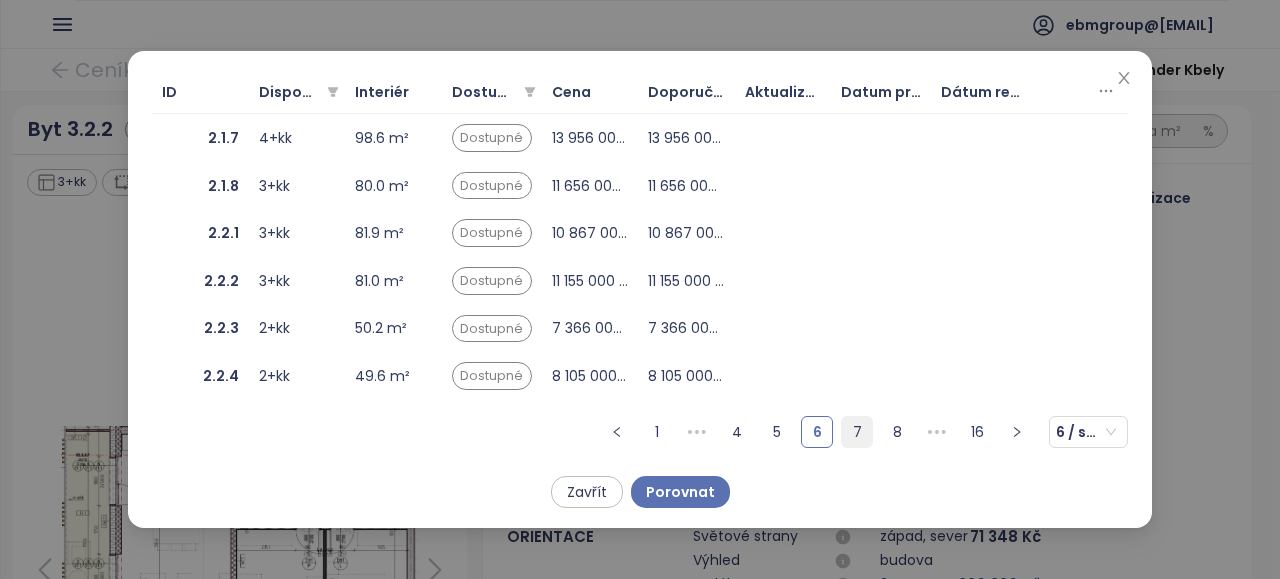 click on "7" at bounding box center [857, 432] 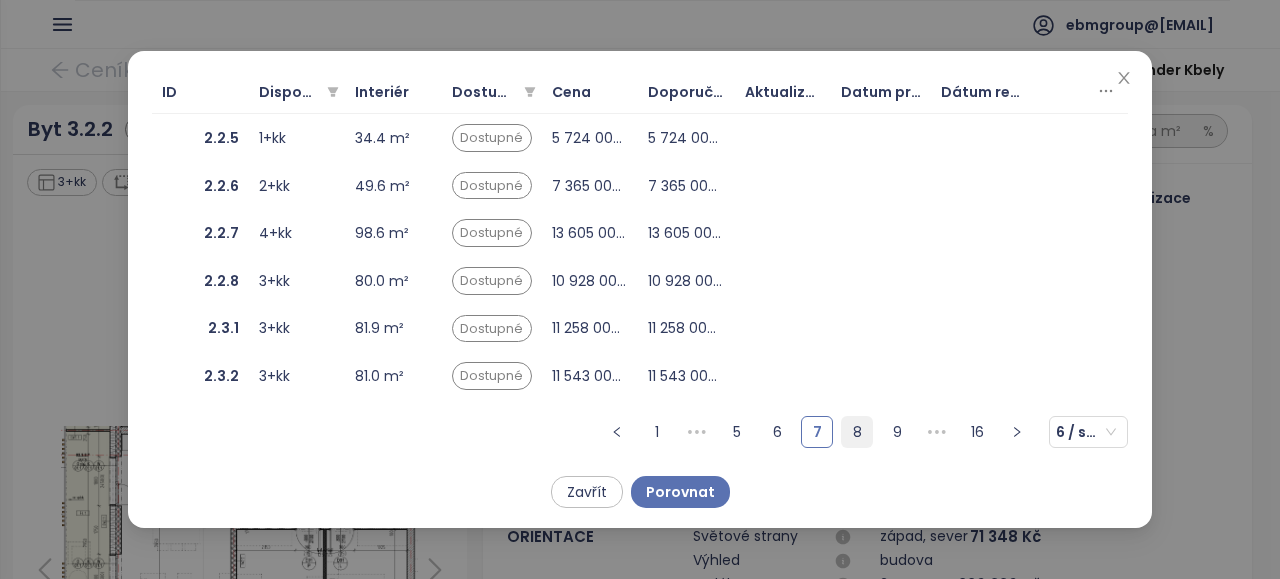 click on "8" at bounding box center (857, 432) 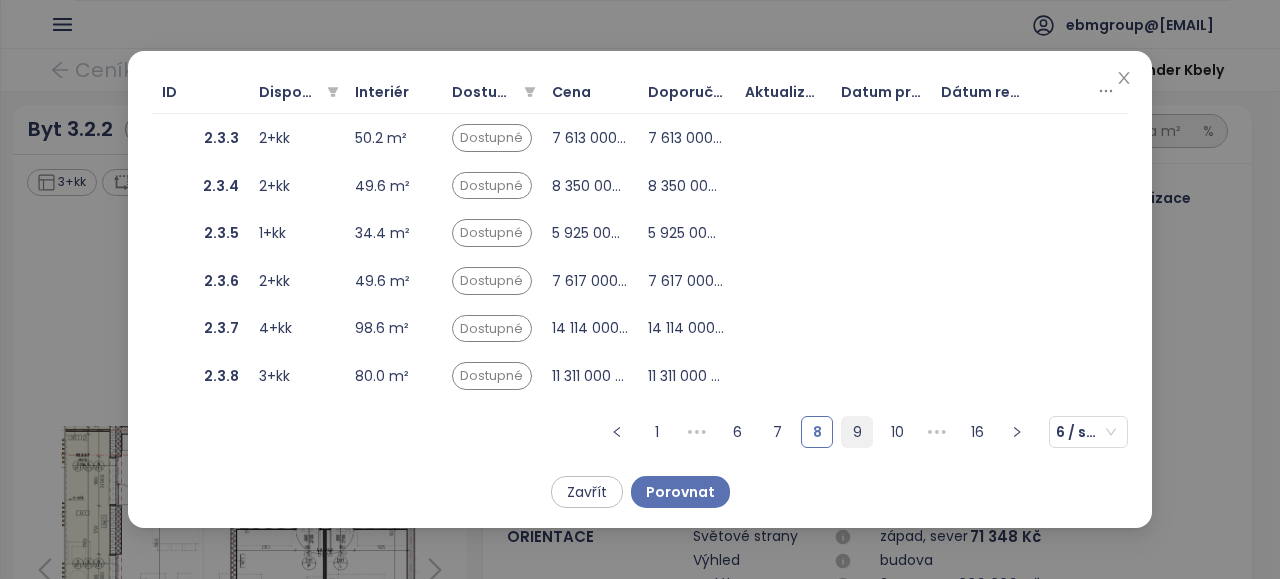 click on "9" at bounding box center (857, 432) 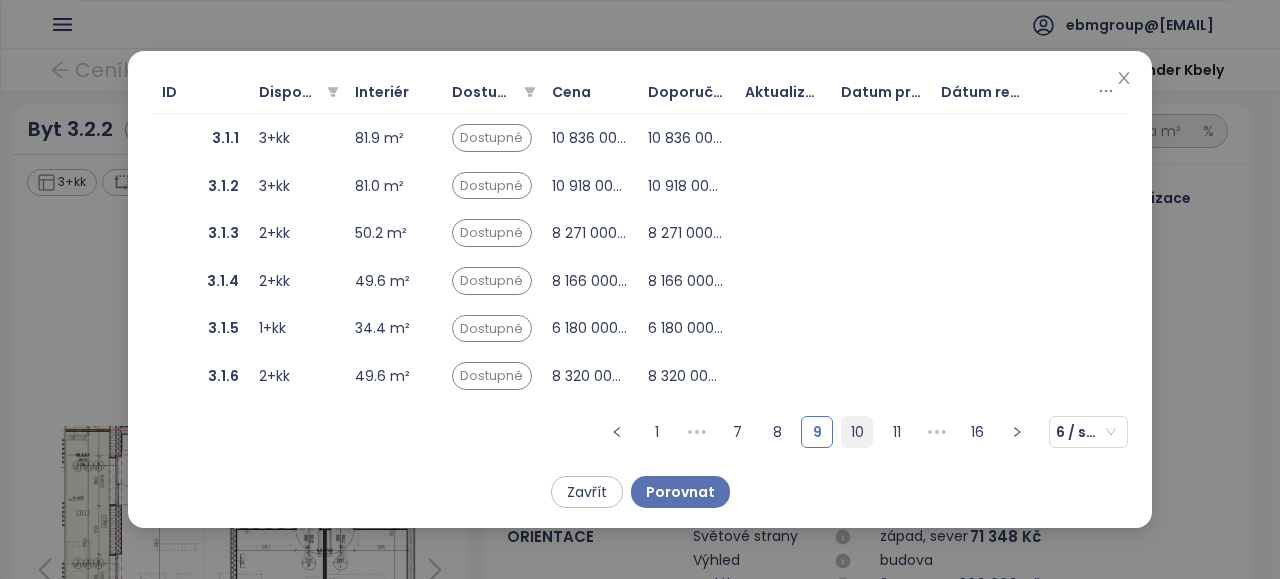 click on "10" at bounding box center [857, 432] 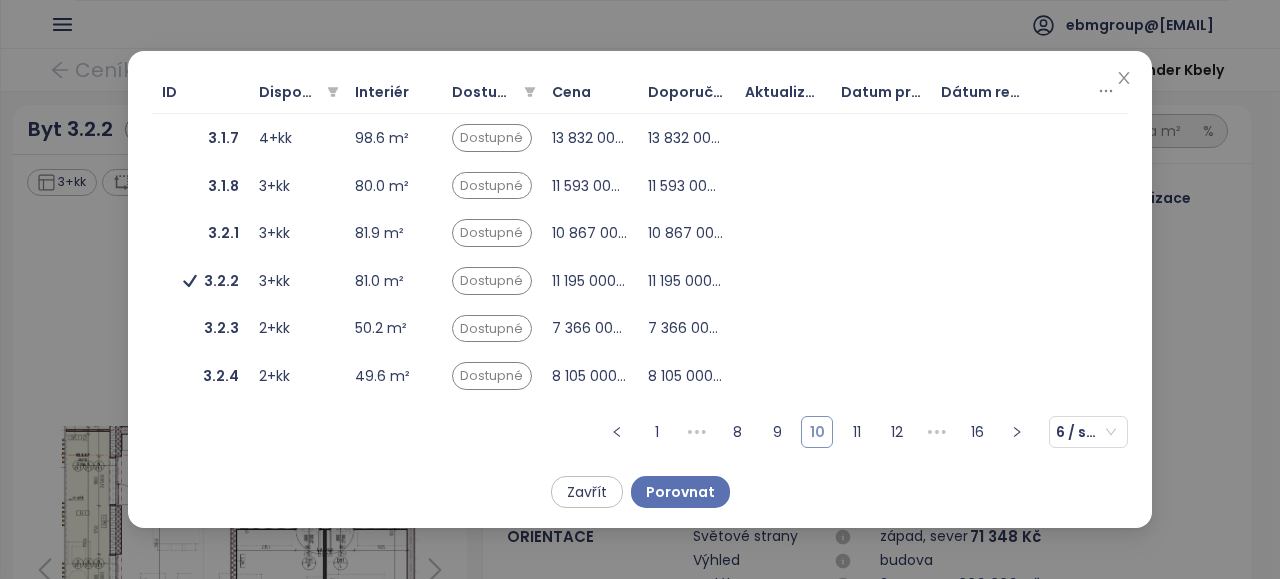 click on "11" at bounding box center (857, 432) 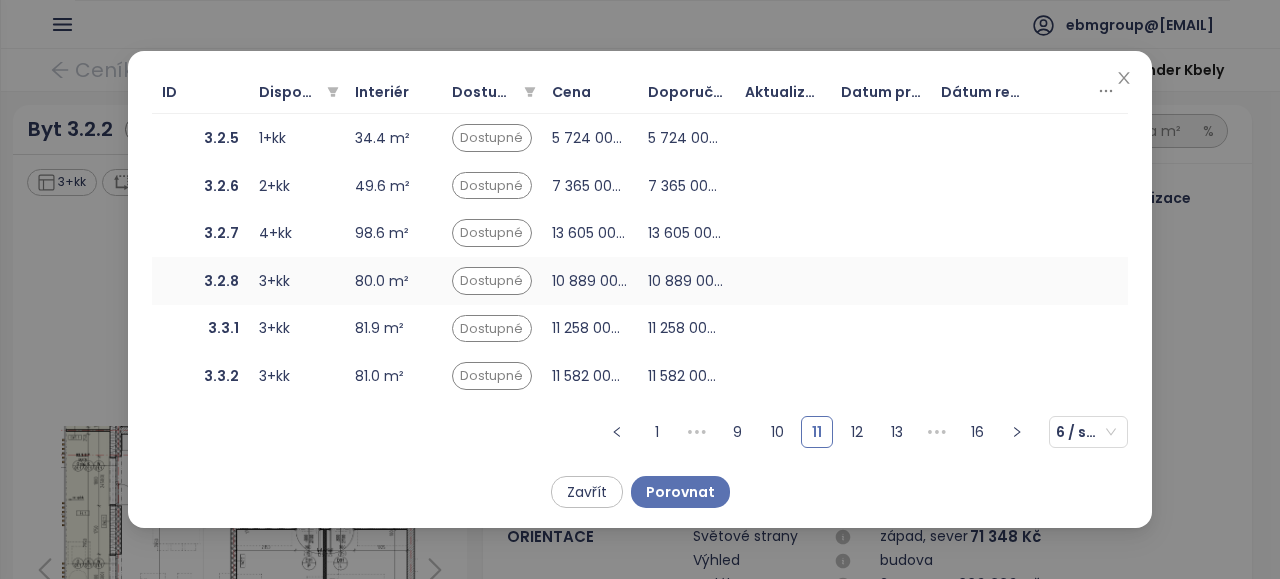 click on "3.2.8" at bounding box center (221, 281) 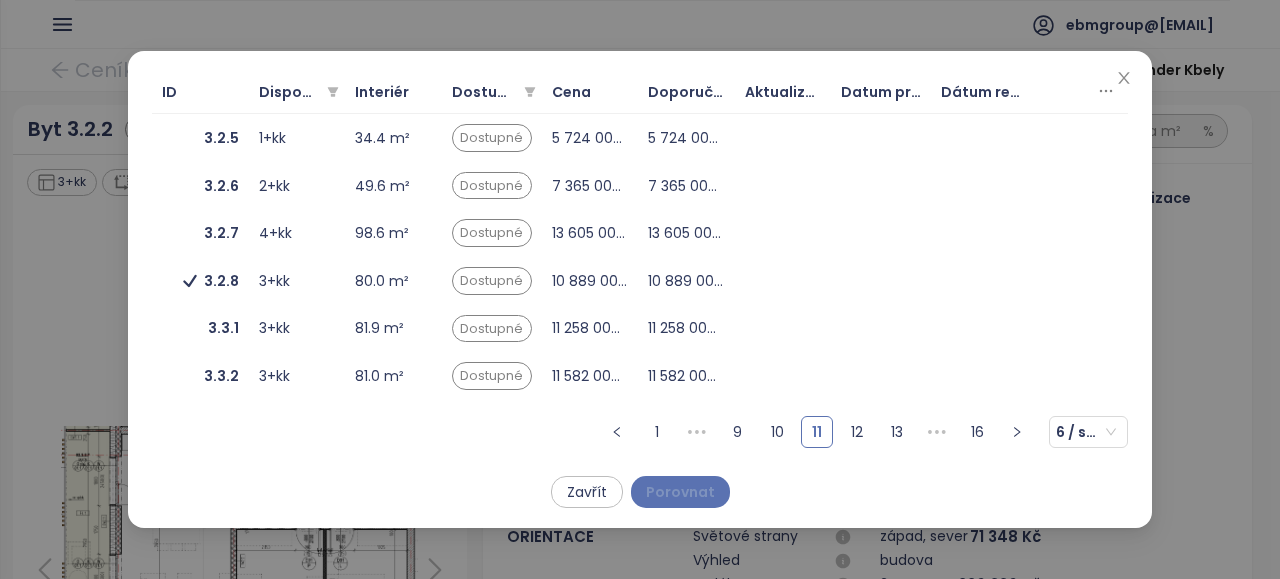 click on "Porovnat" at bounding box center (680, 492) 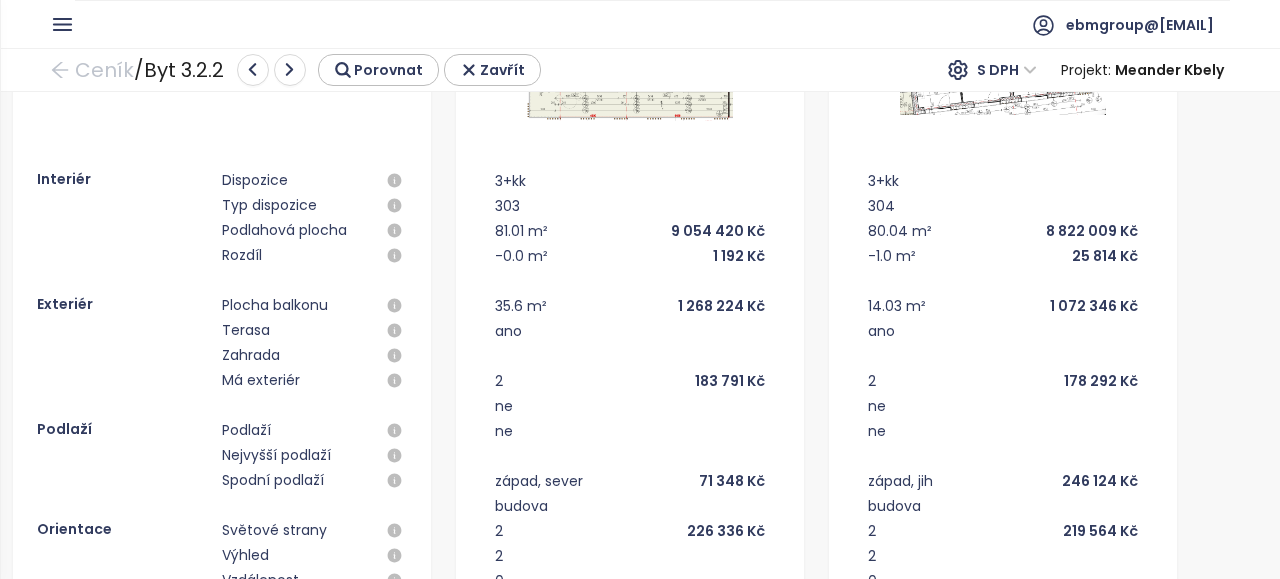 scroll, scrollTop: 258, scrollLeft: 0, axis: vertical 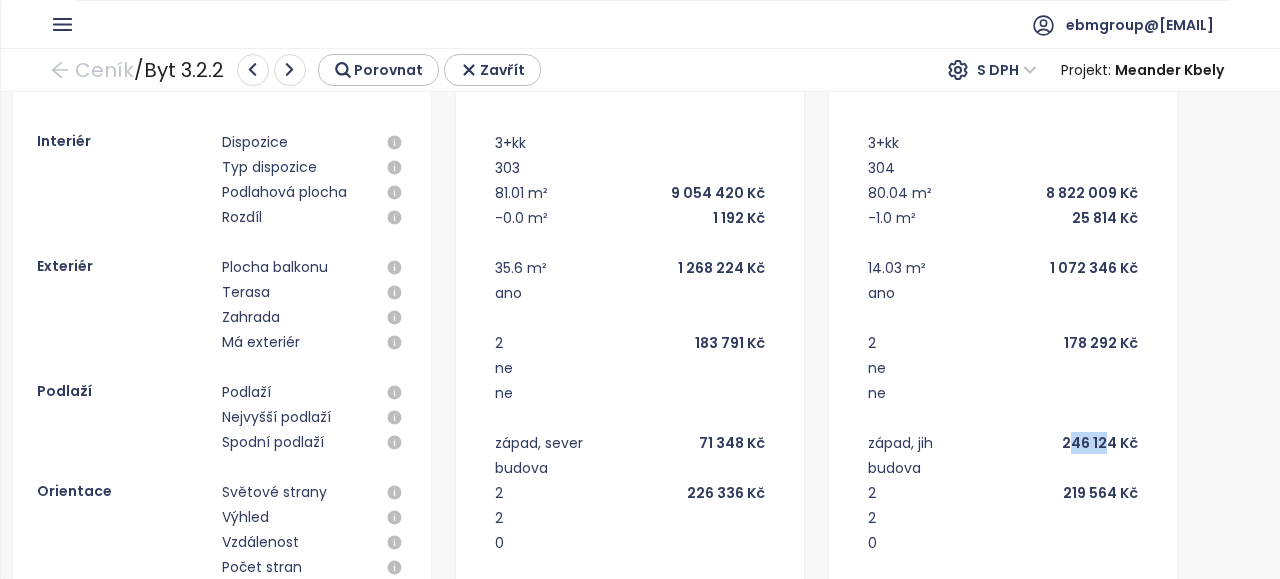 drag, startPoint x: 1074, startPoint y: 439, endPoint x: 1105, endPoint y: 439, distance: 31 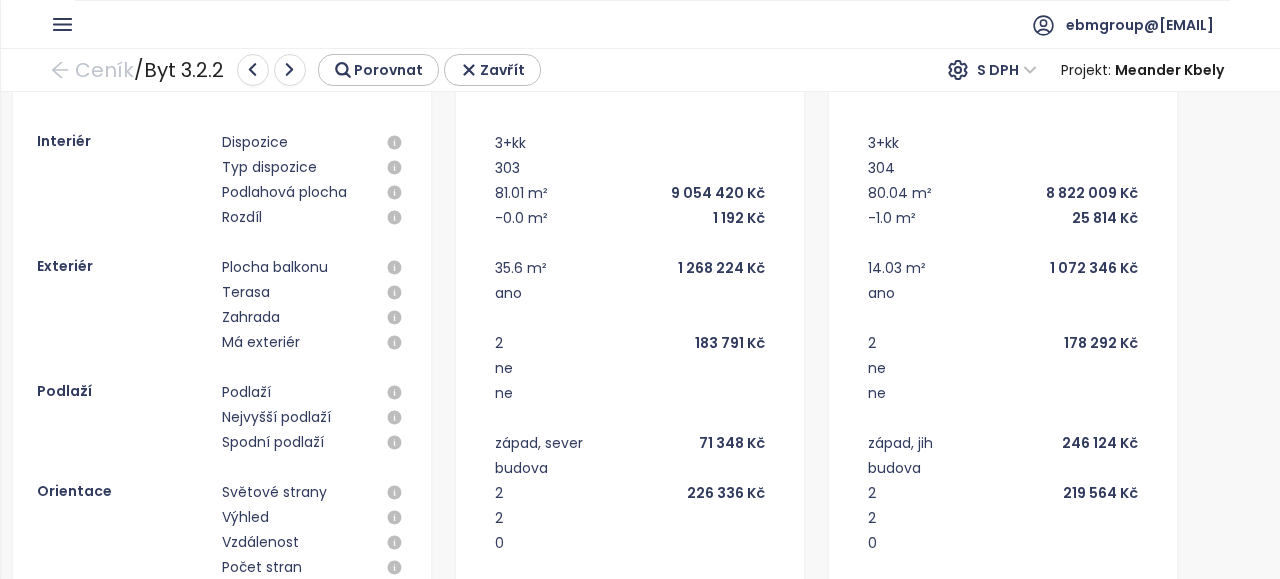 click on "budova" at bounding box center (630, 467) 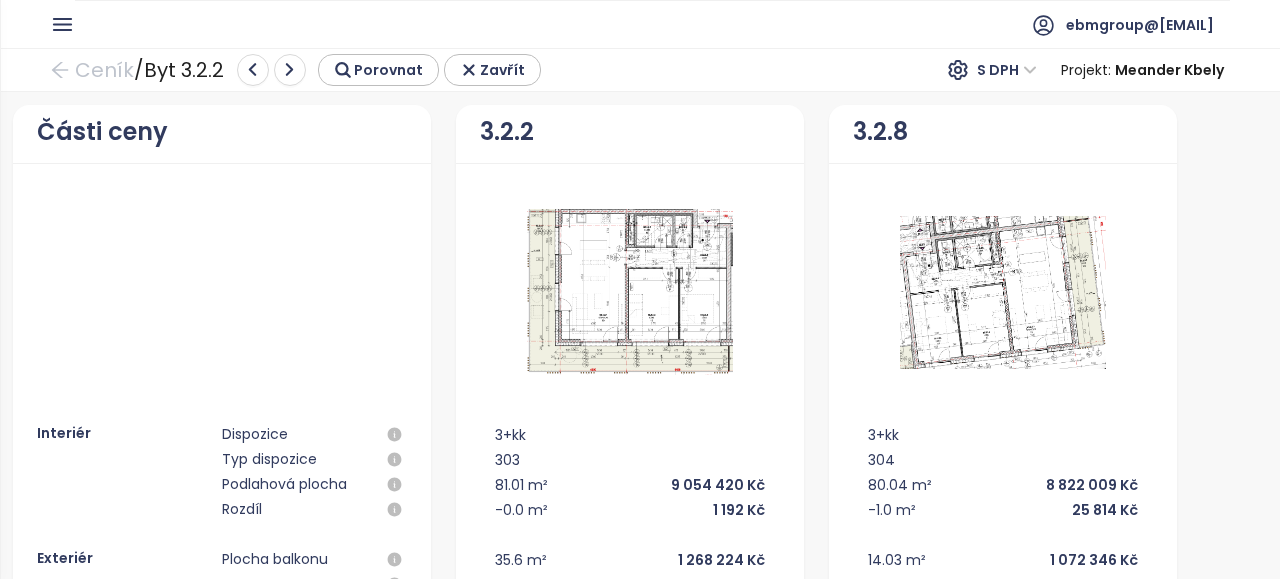 scroll, scrollTop: 0, scrollLeft: 0, axis: both 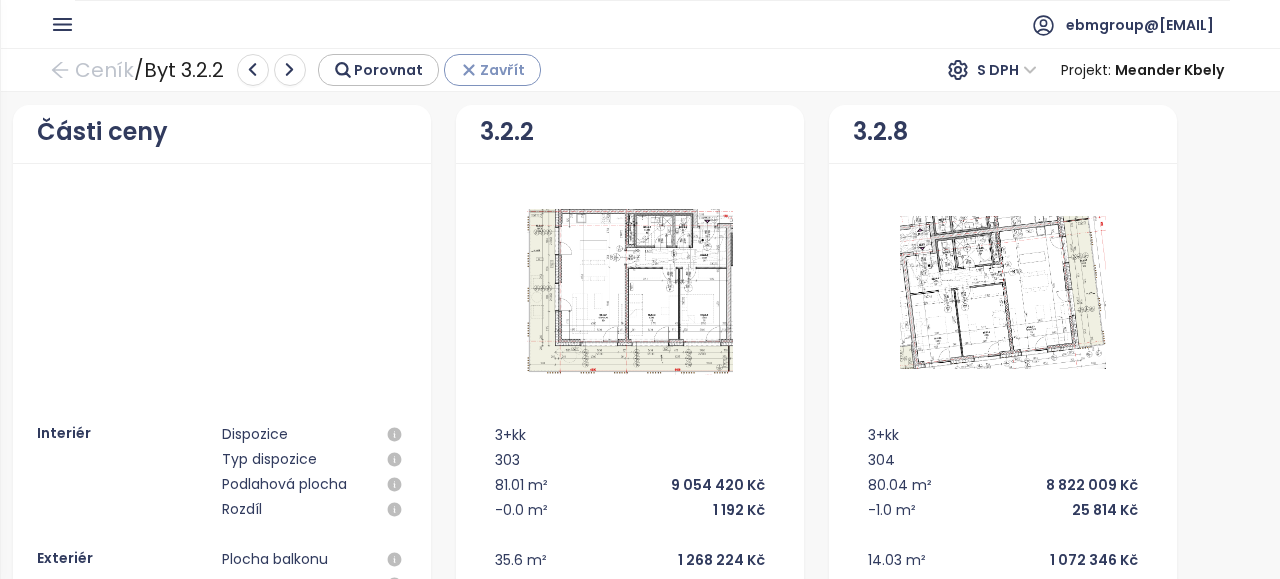 click on "Zavřít" at bounding box center [502, 70] 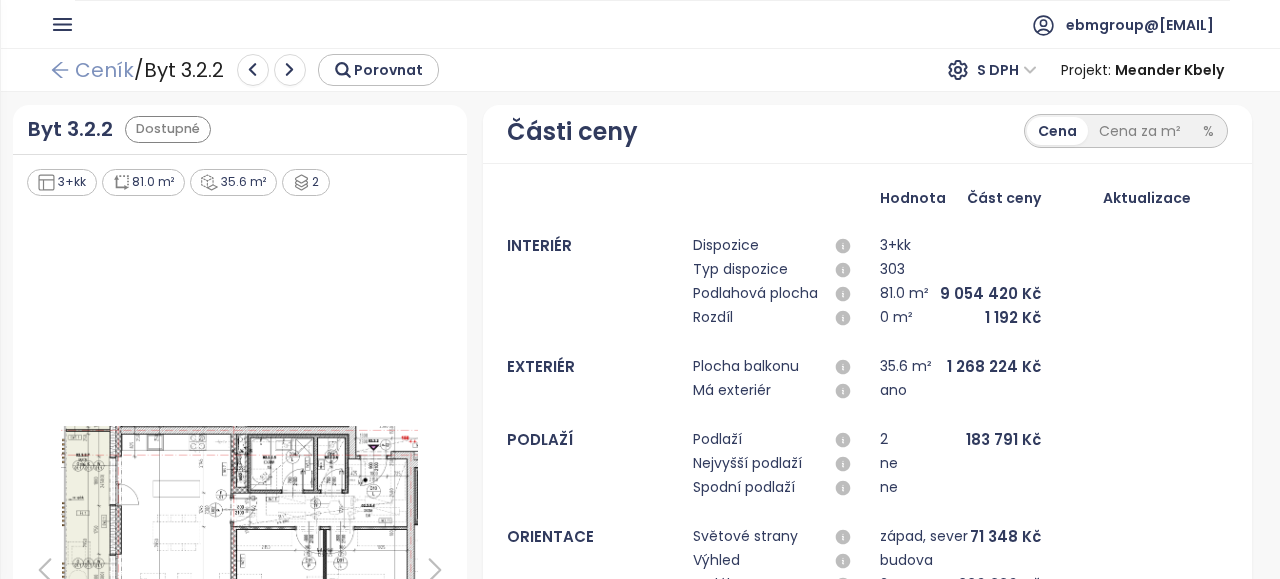 click 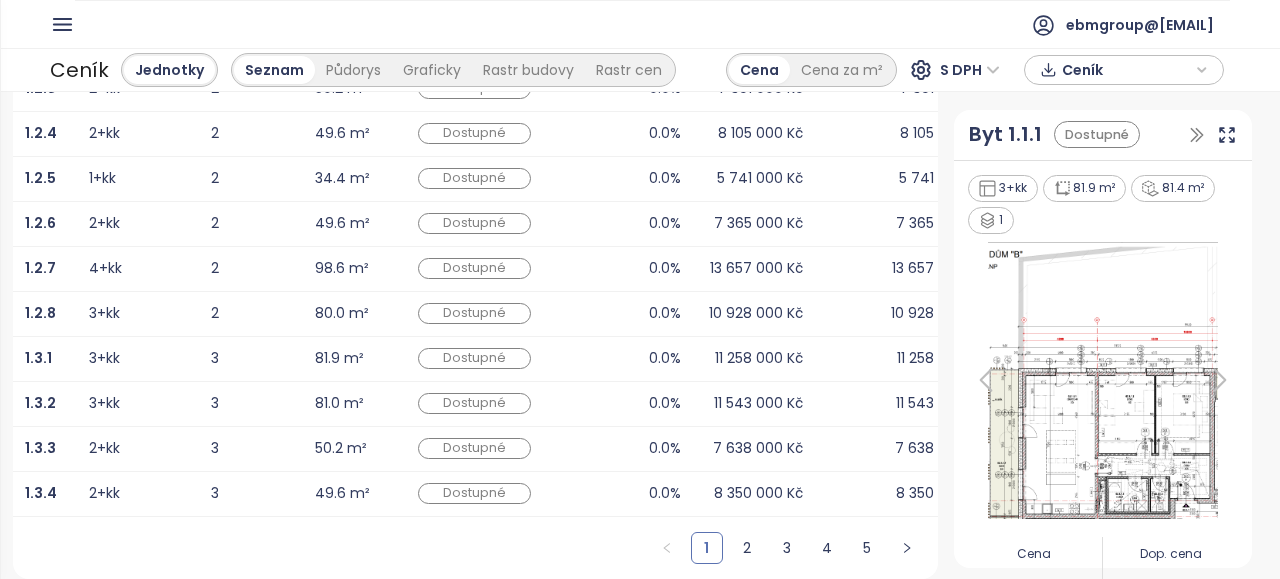 scroll, scrollTop: 610, scrollLeft: 0, axis: vertical 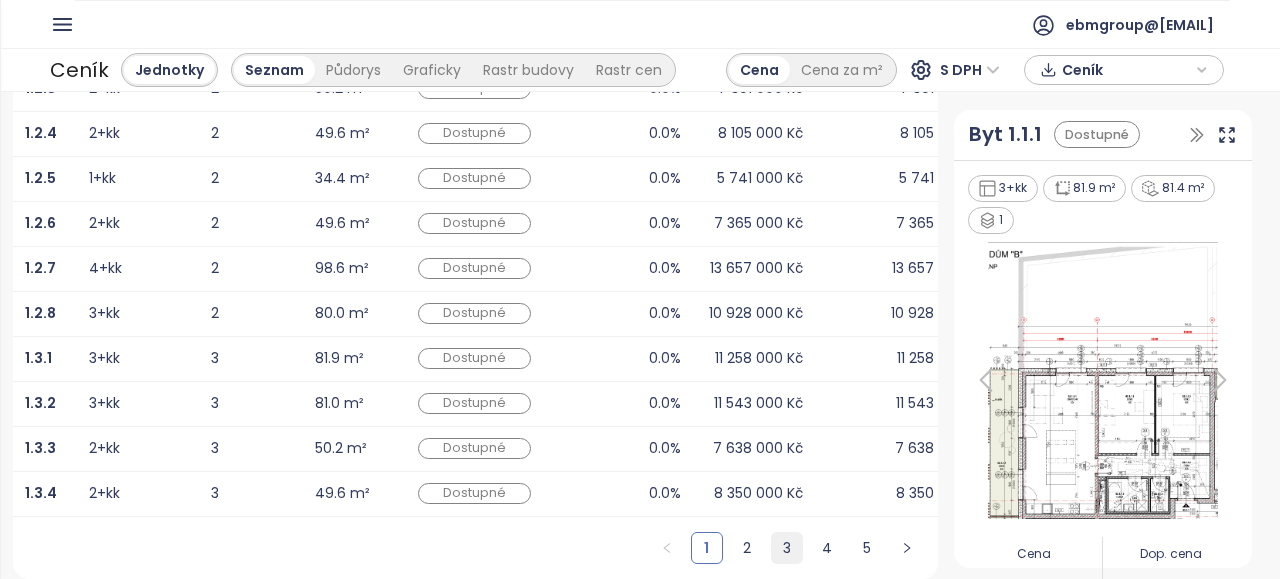 click on "3" at bounding box center (787, 548) 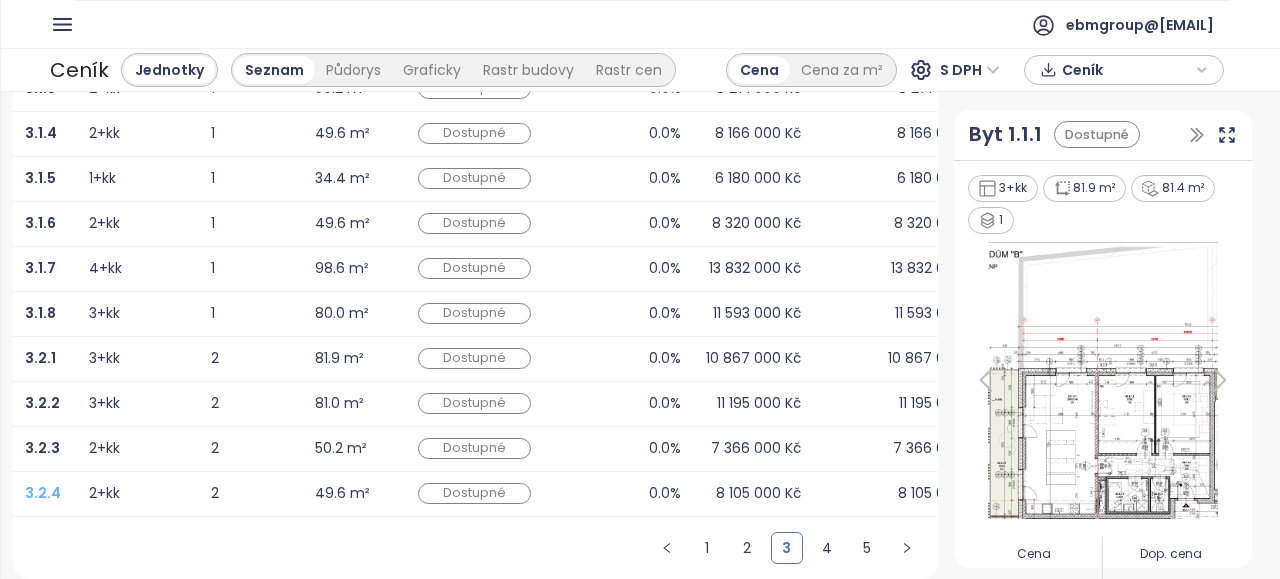 click on "3.2.4" at bounding box center [43, 493] 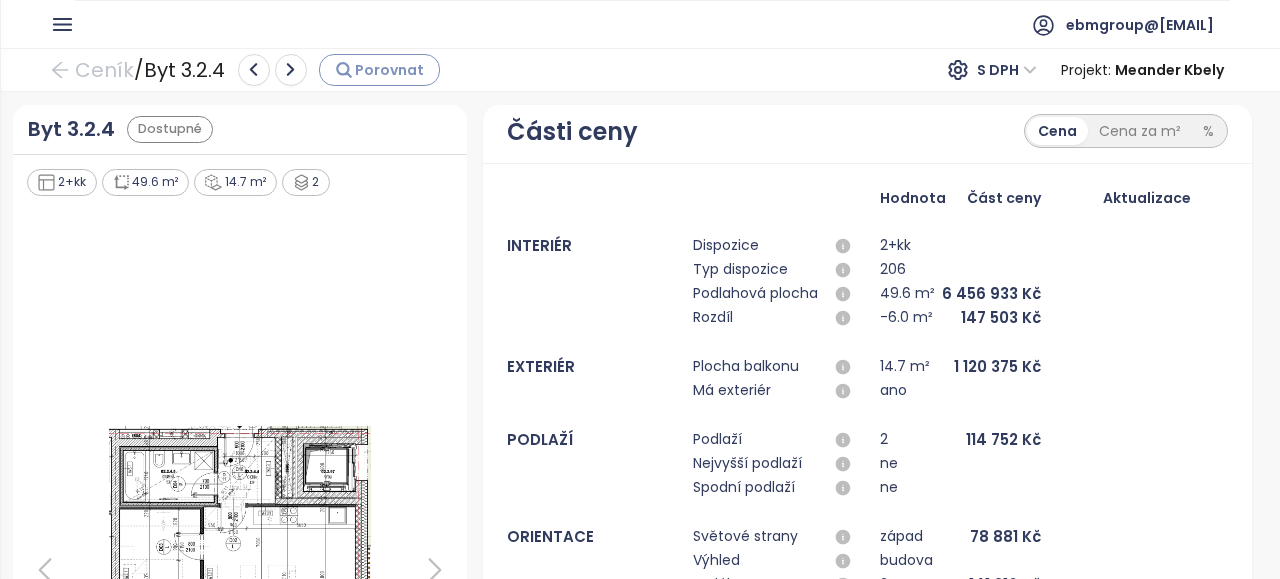 click on "Porovnat" at bounding box center (389, 70) 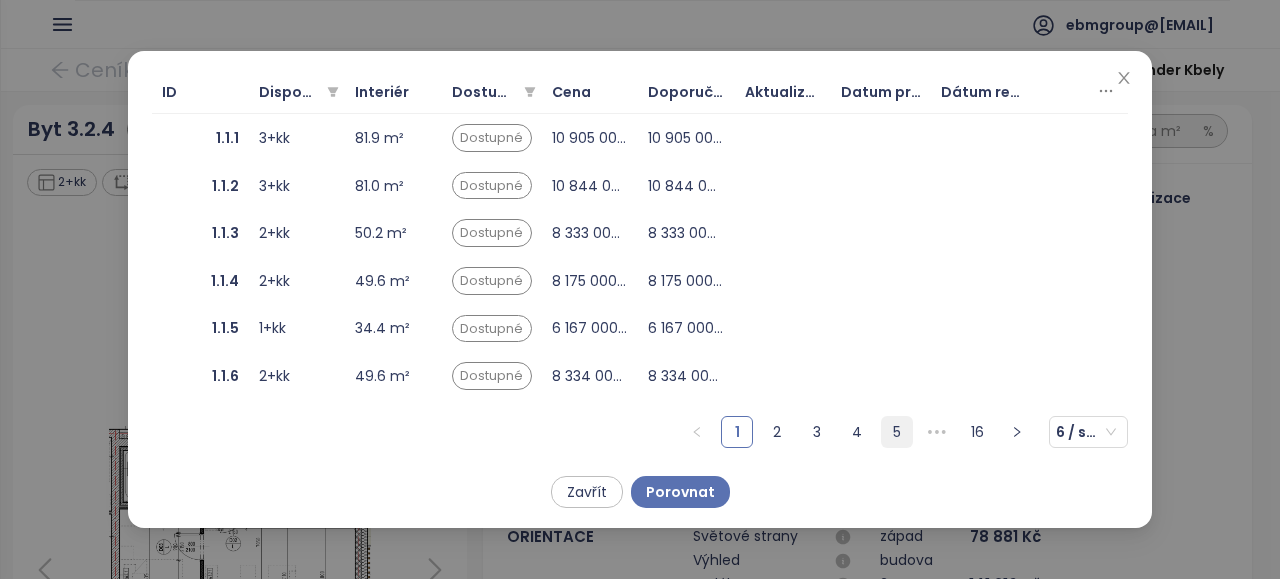 click on "5" at bounding box center [897, 432] 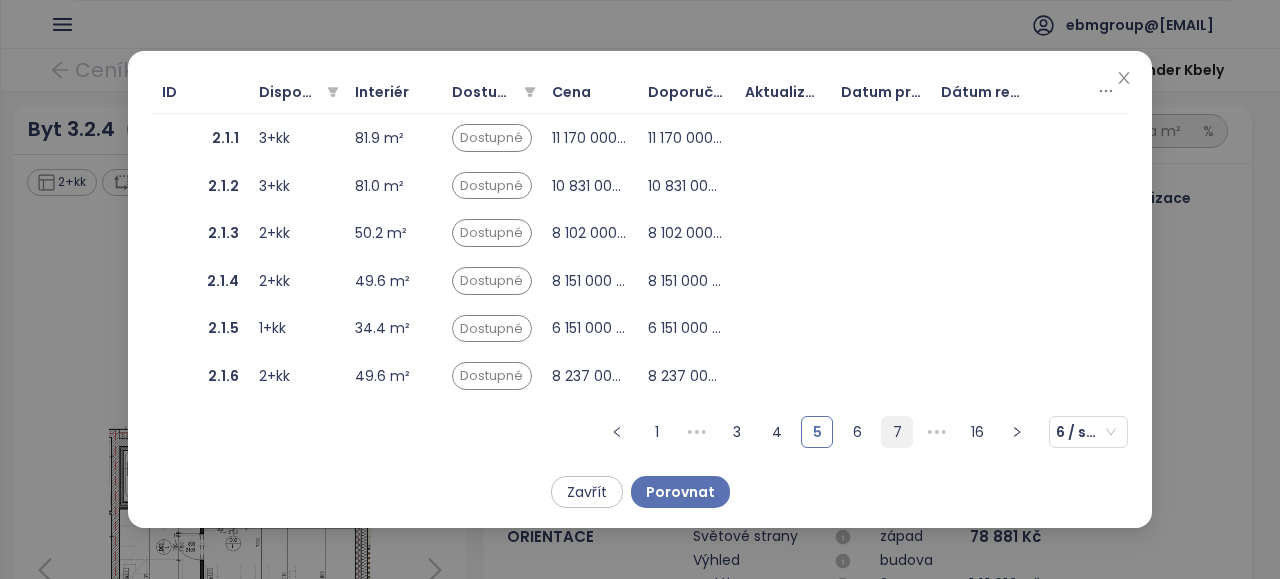 click on "7" at bounding box center (897, 432) 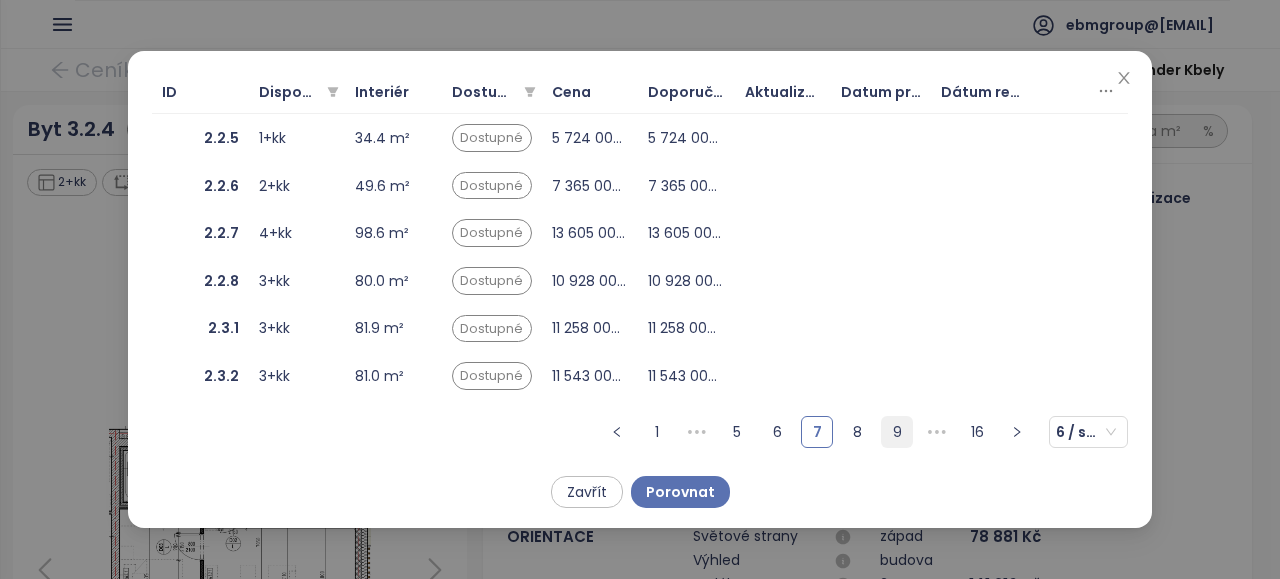 click on "9" at bounding box center [897, 432] 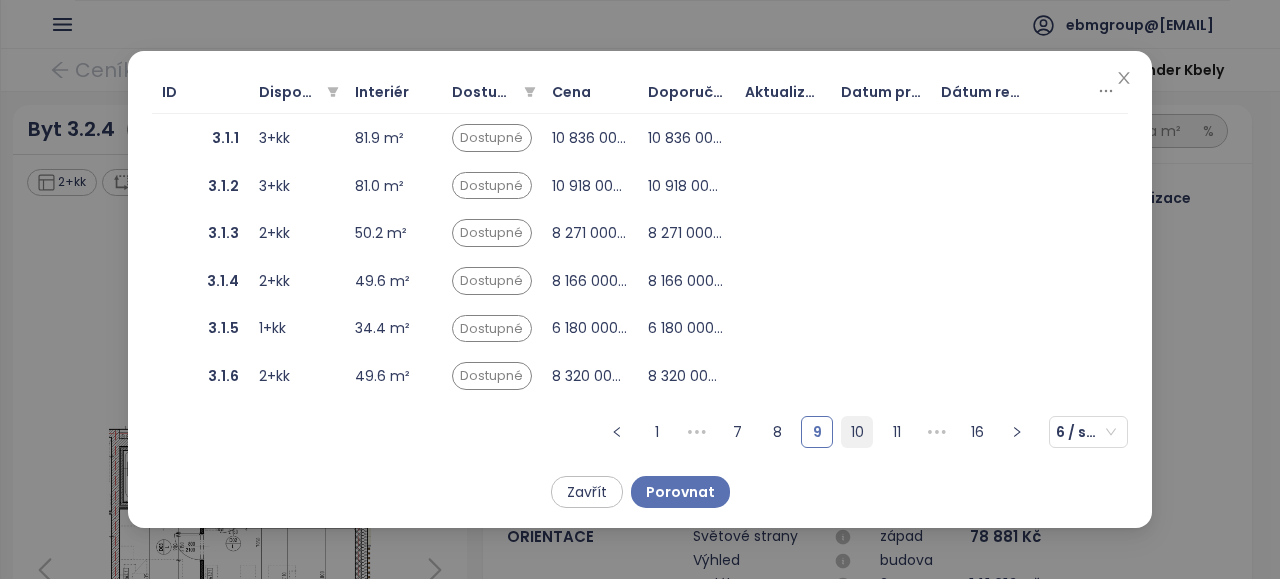 click on "10" at bounding box center [857, 432] 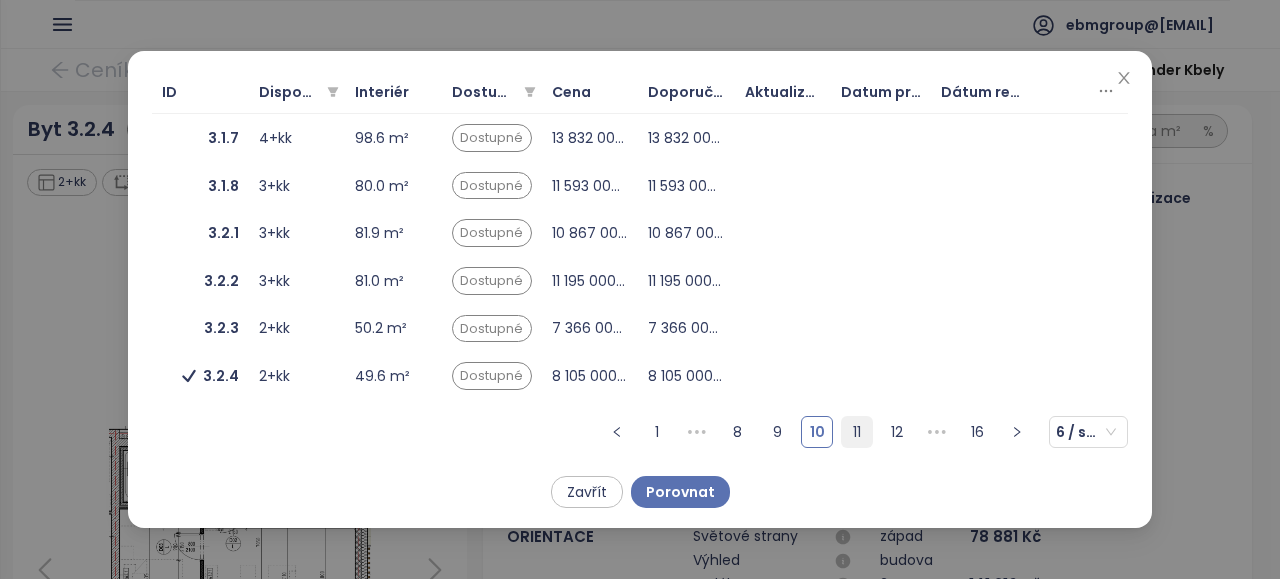 click on "11" at bounding box center [857, 432] 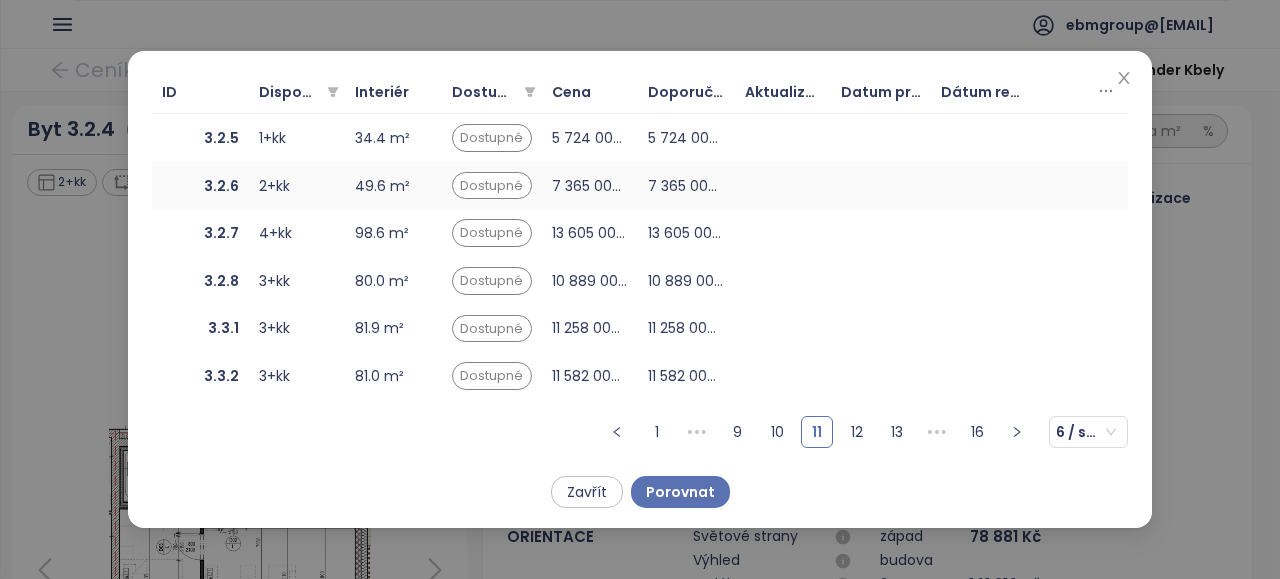 click on "3.2.6" at bounding box center (221, 186) 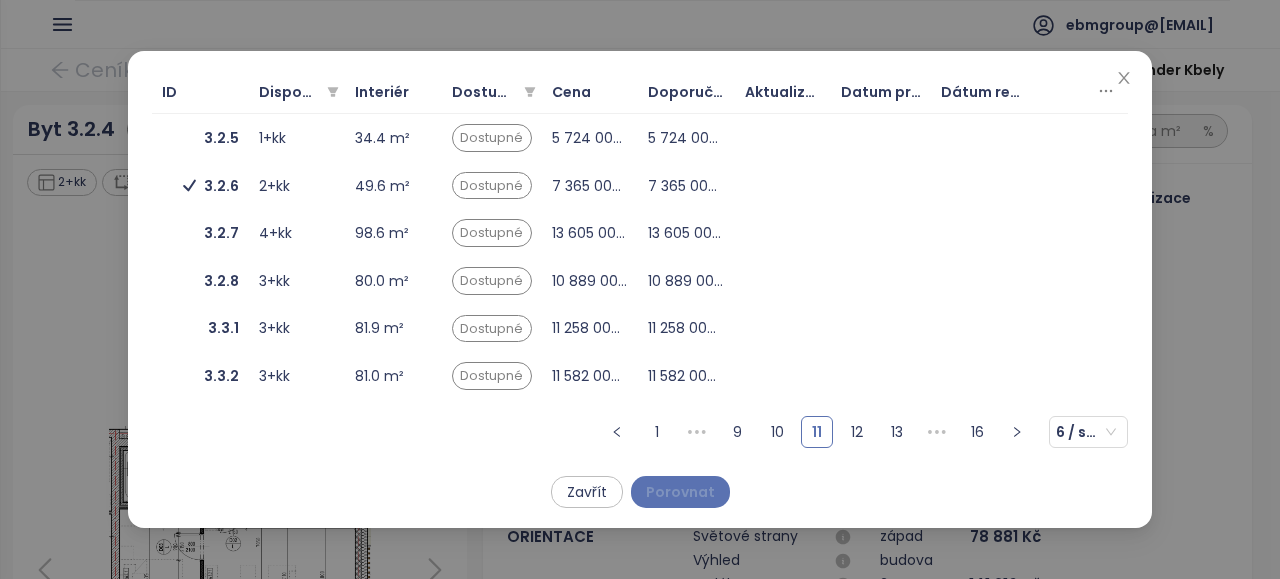 click on "Porovnat" at bounding box center [680, 492] 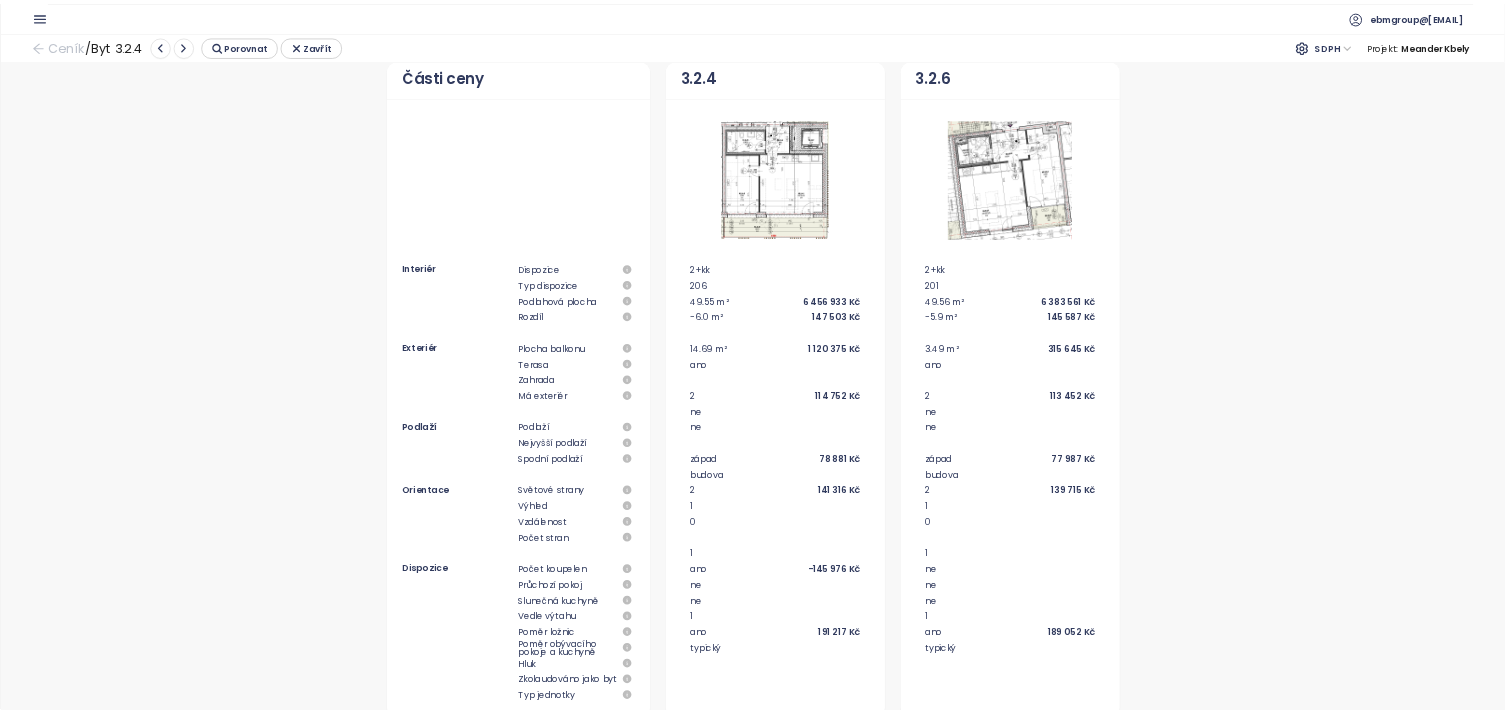 scroll, scrollTop: 18, scrollLeft: 0, axis: vertical 